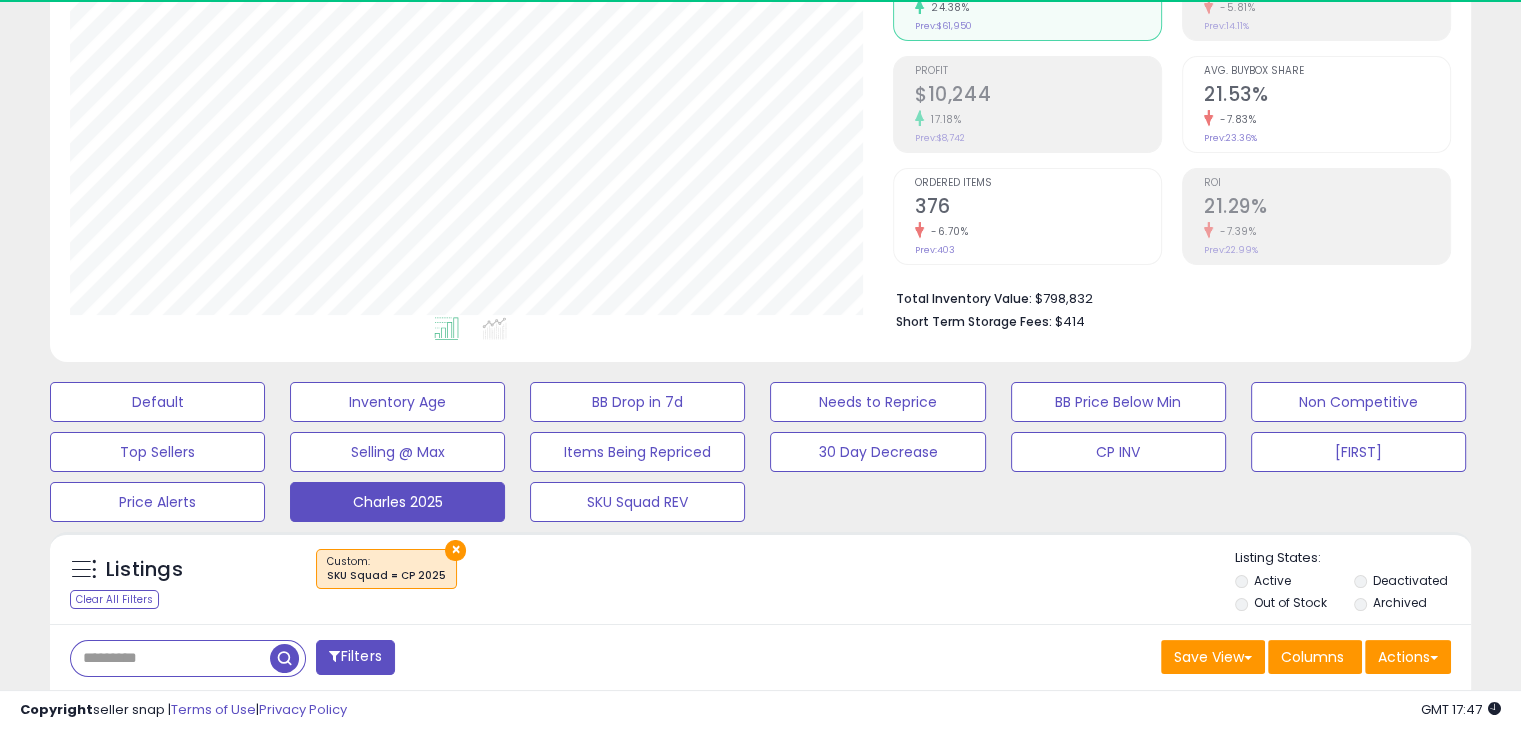 scroll, scrollTop: 84, scrollLeft: 0, axis: vertical 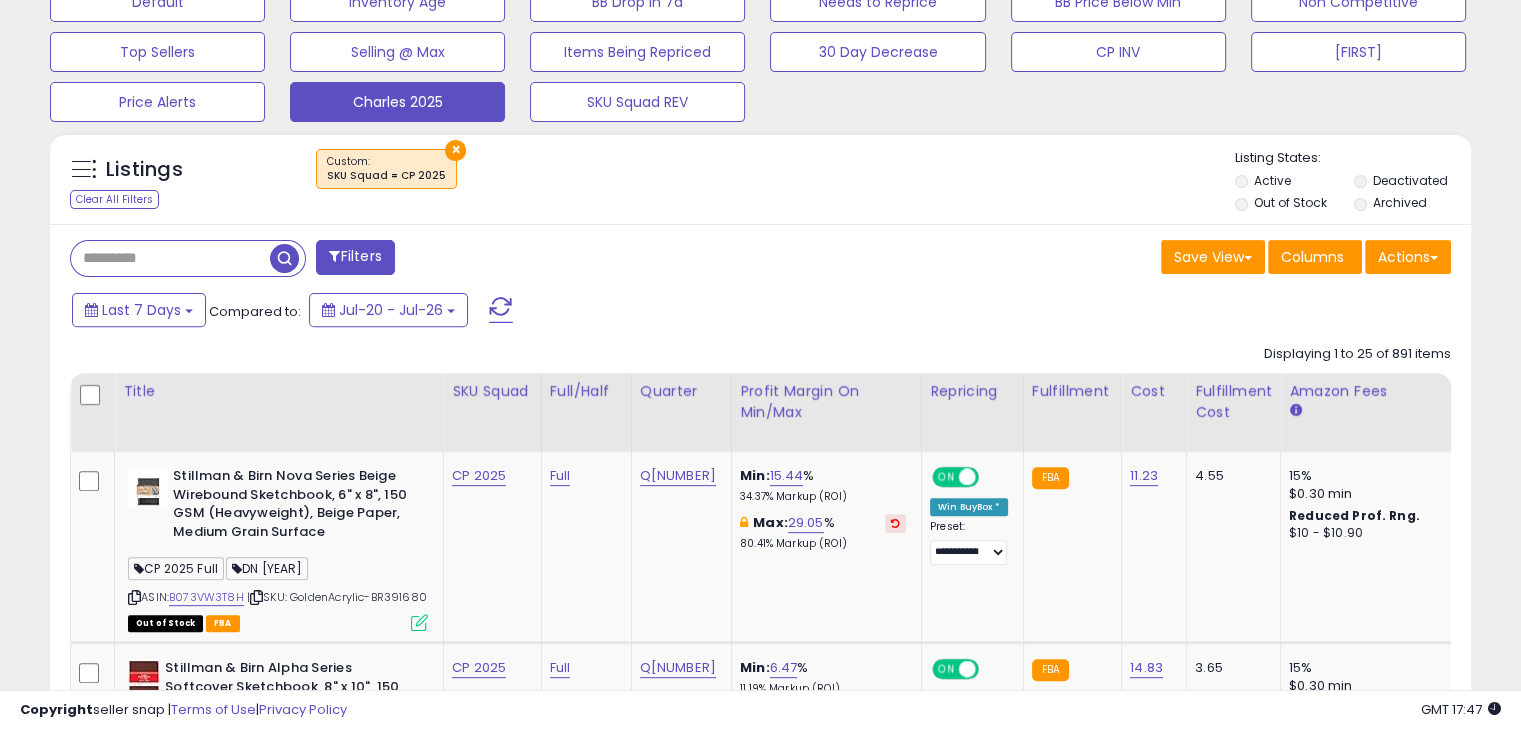 click on "Last 7 Days
Compared to:
Jul-20 - Jul-26" at bounding box center (585, 312) 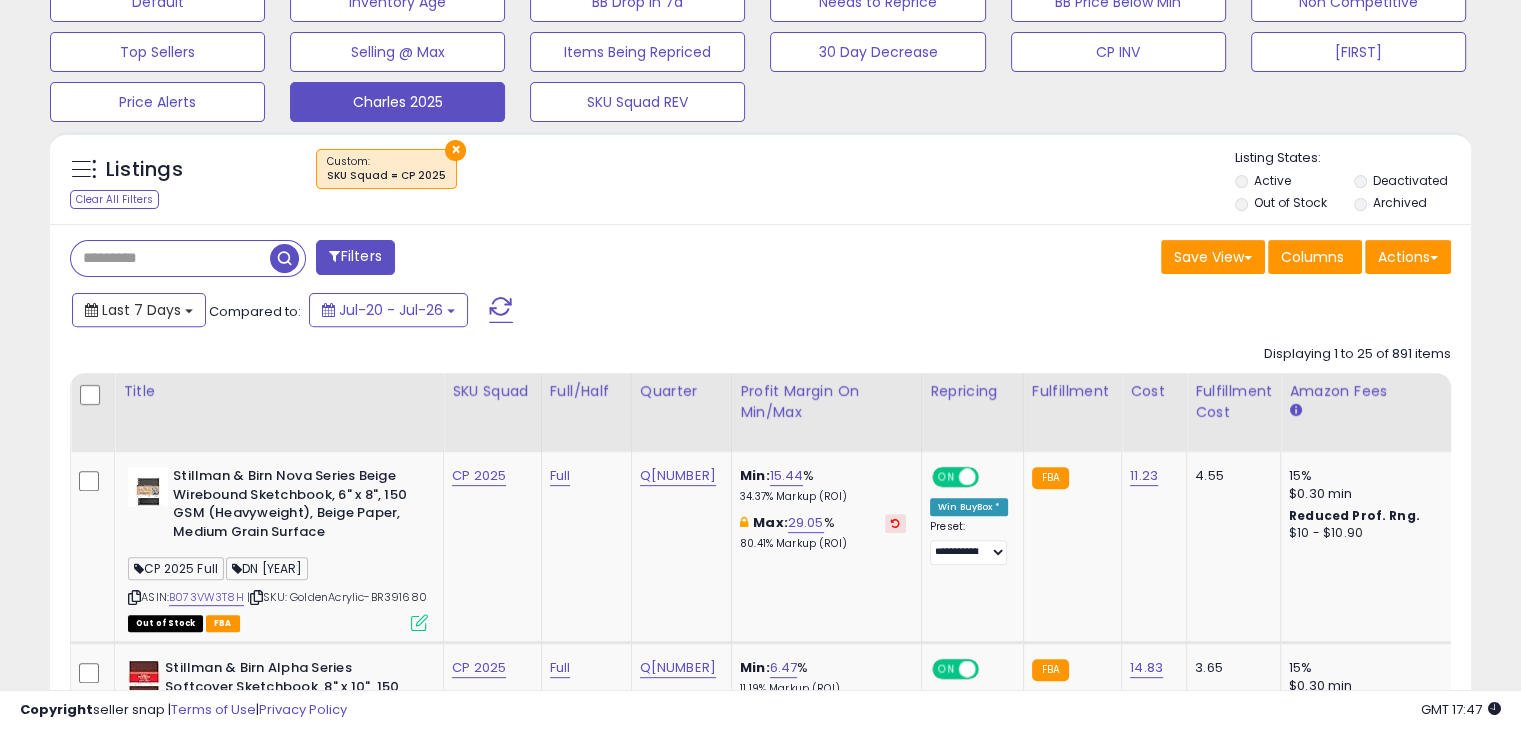 click on "Last 7 Days" at bounding box center [139, 310] 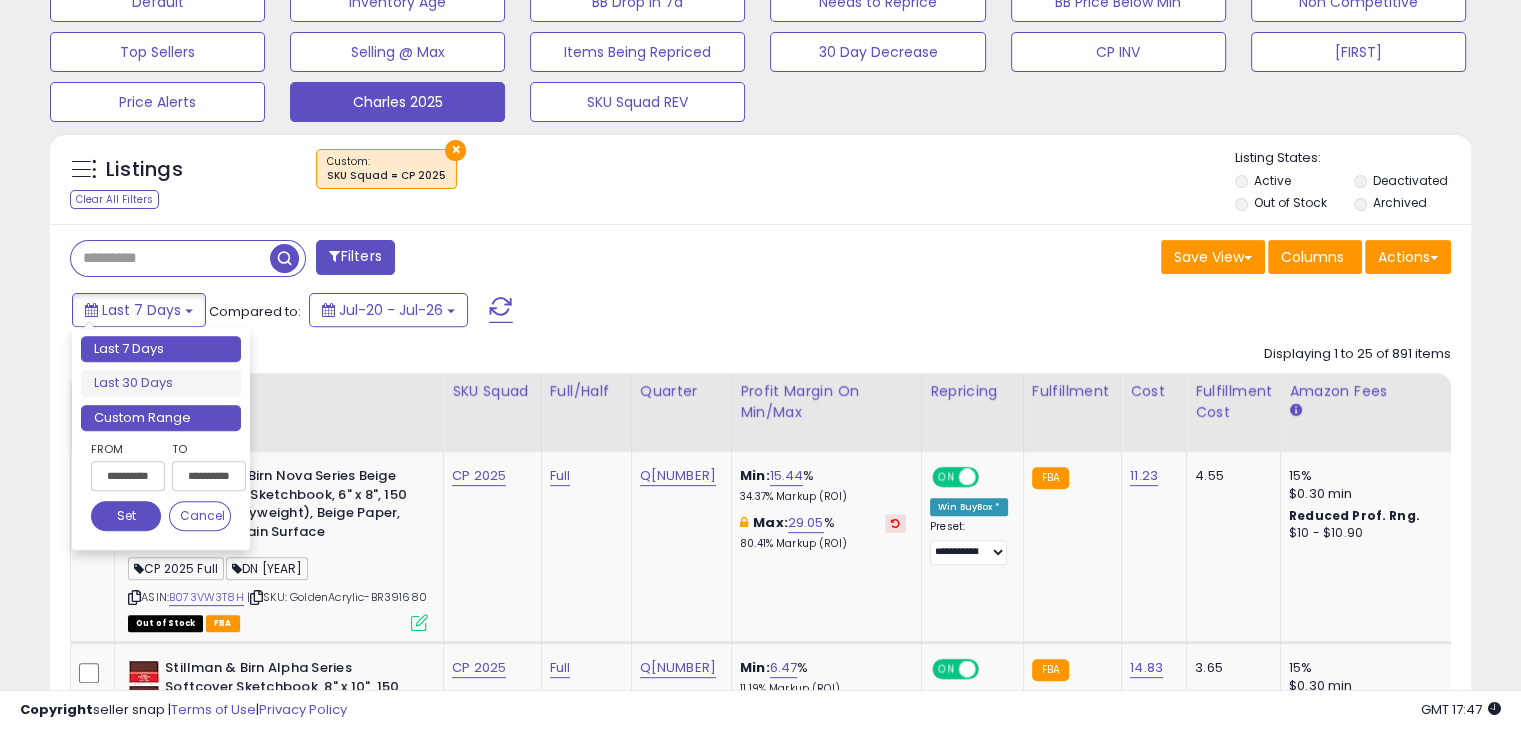 click on "Custom Range" at bounding box center (161, 418) 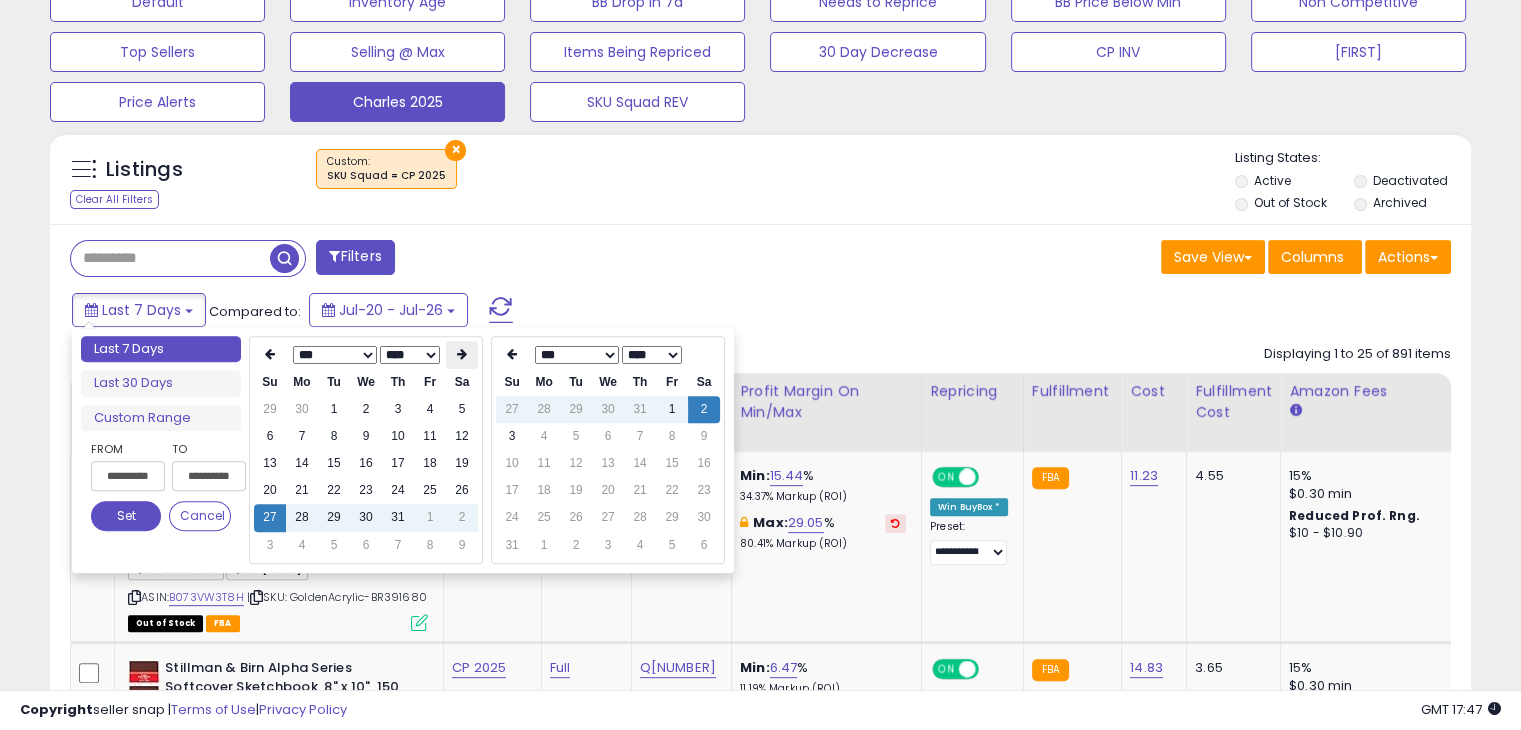 click at bounding box center (462, 354) 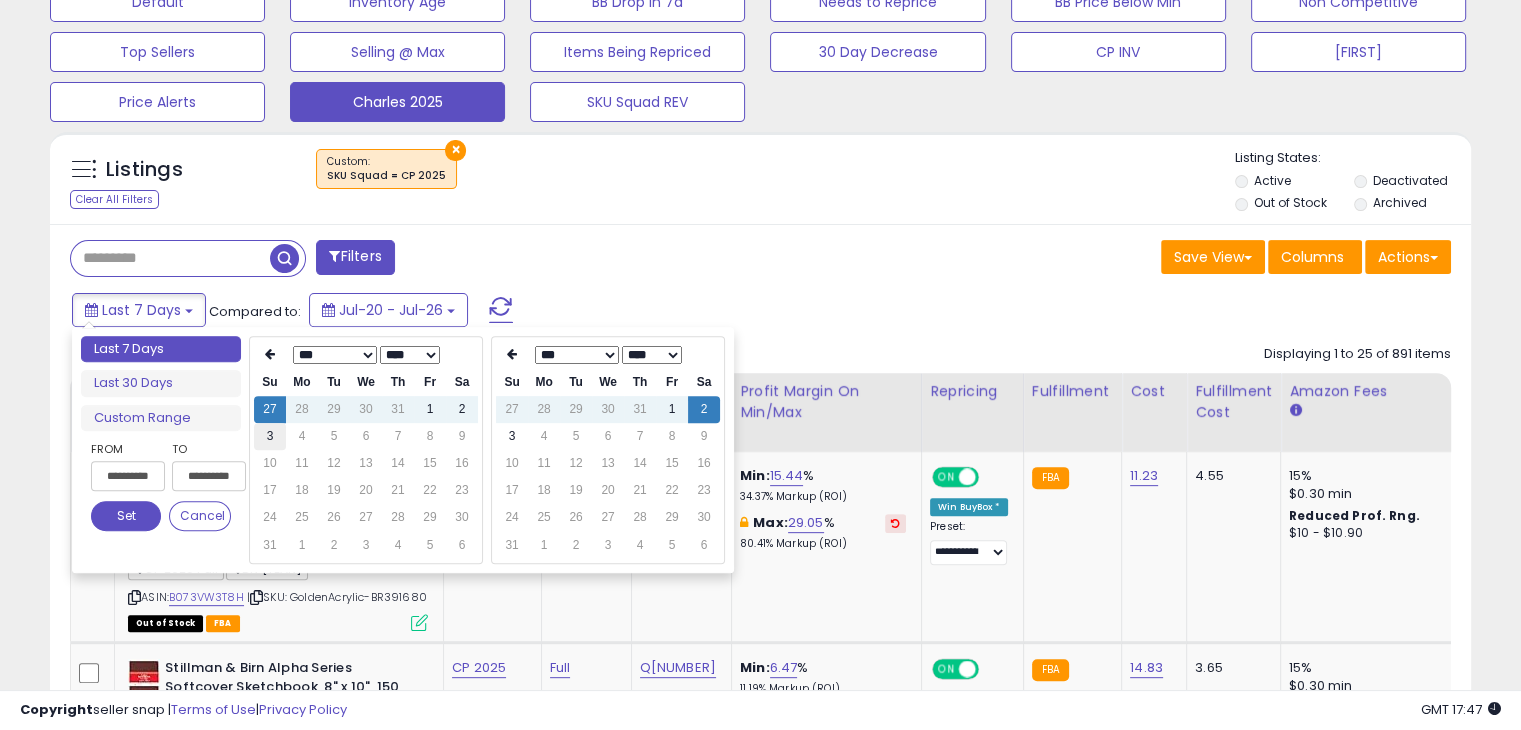 type on "**********" 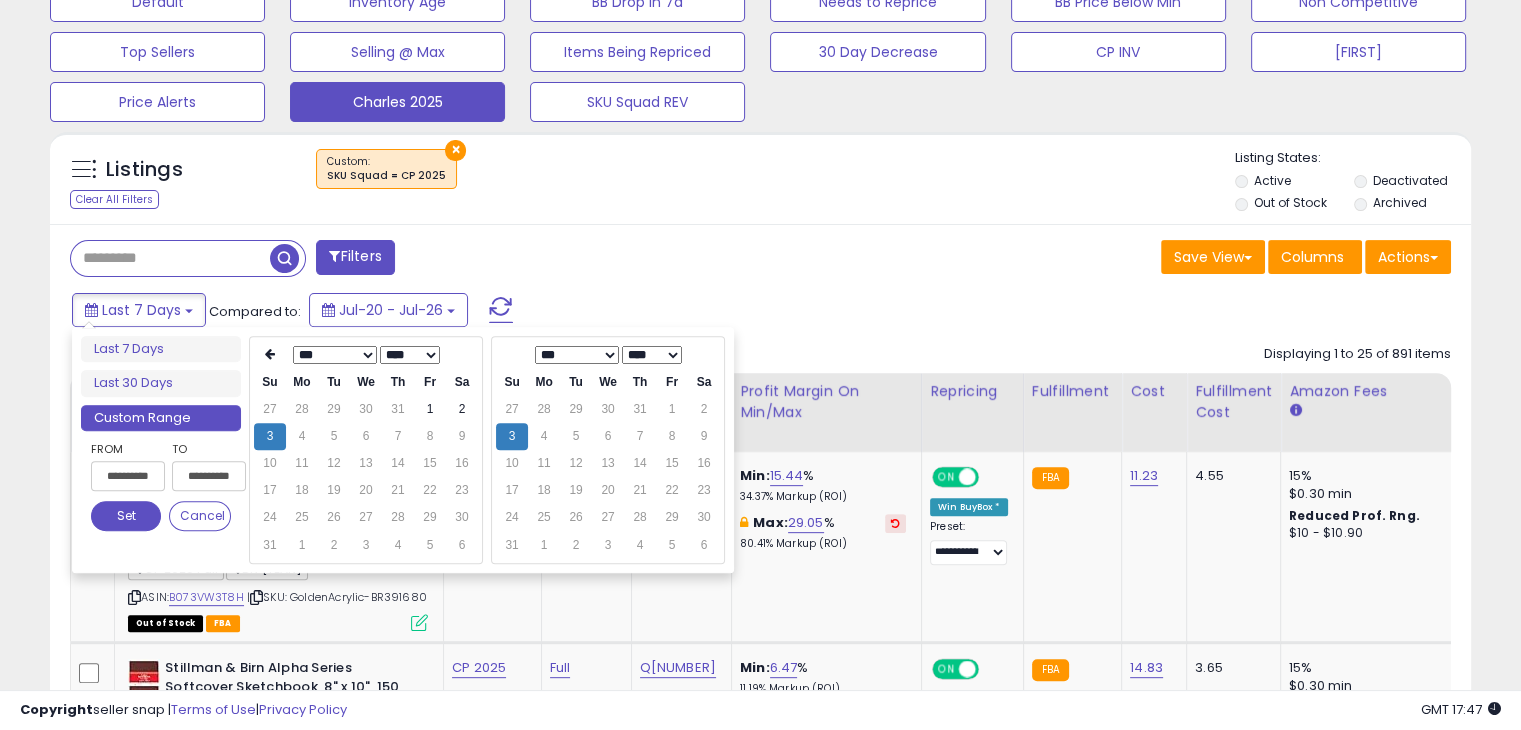 click on "Set" at bounding box center [126, 516] 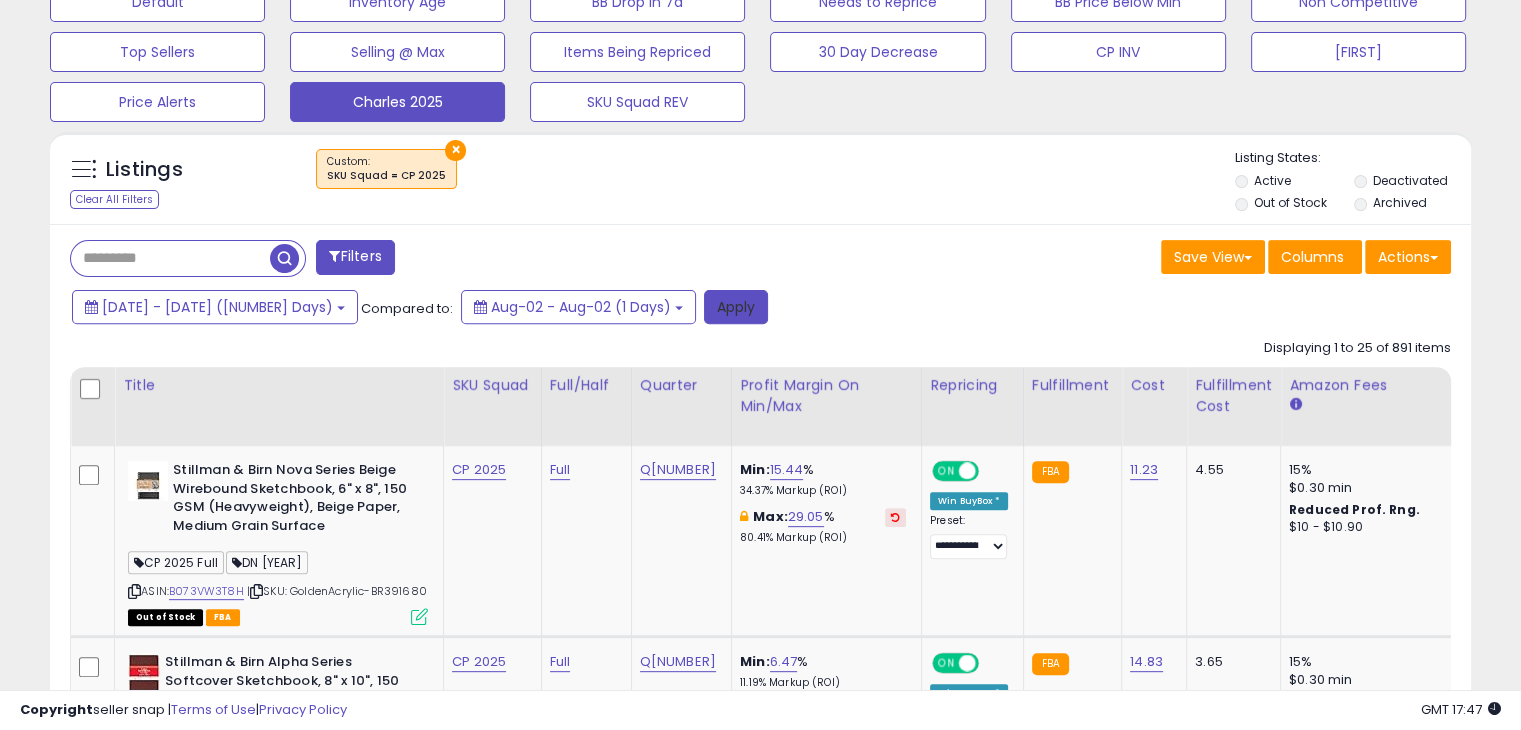 click on "Apply" at bounding box center (736, 307) 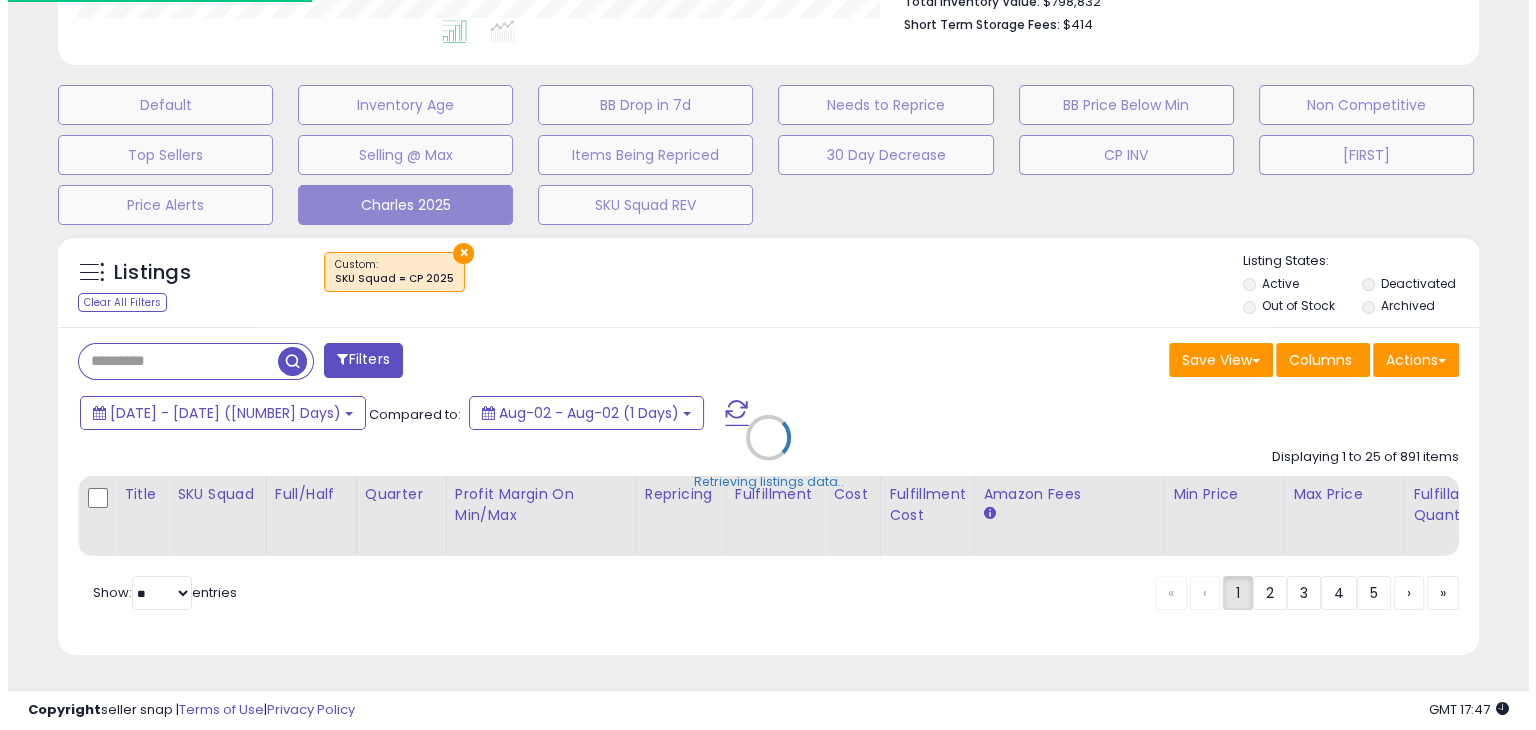 scroll, scrollTop: 559, scrollLeft: 0, axis: vertical 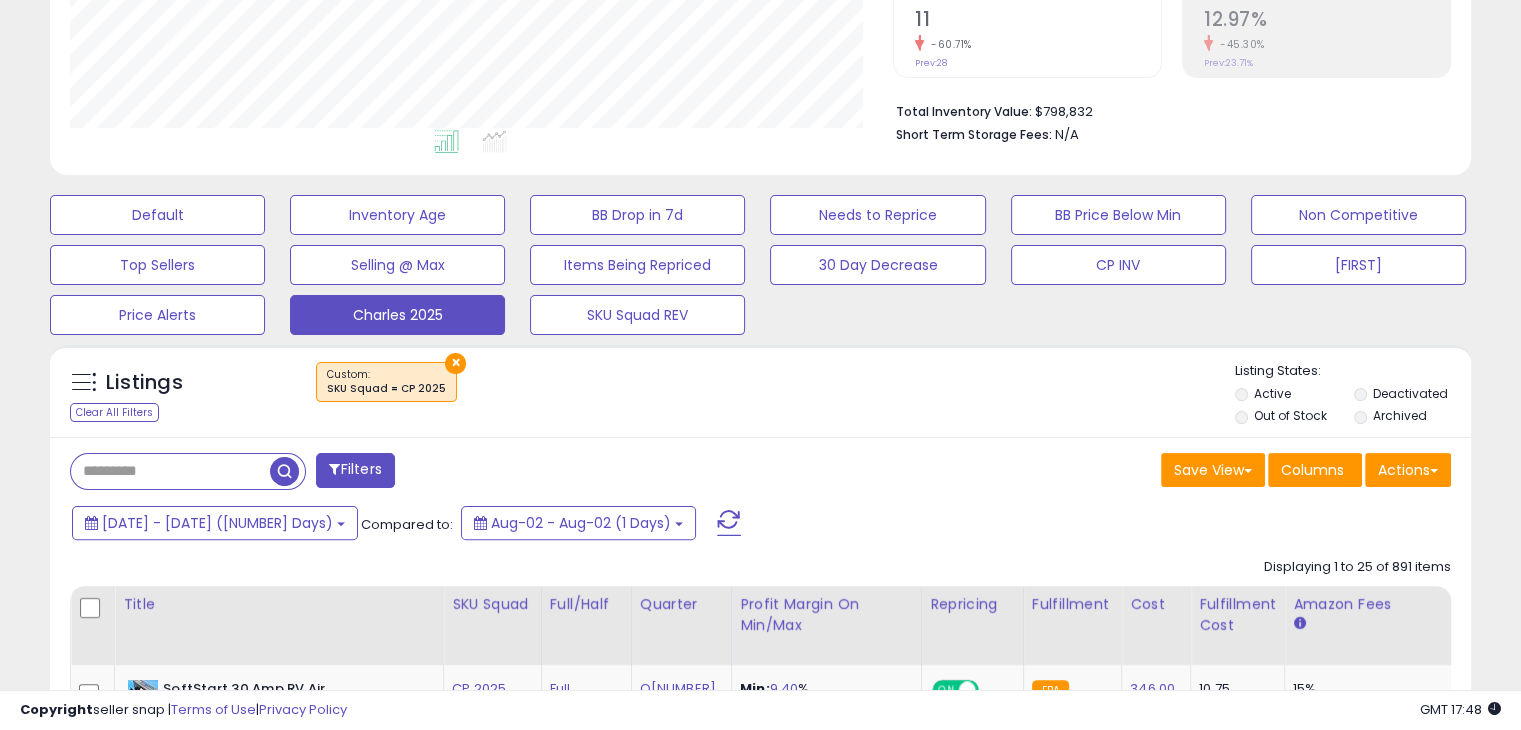 click at bounding box center [170, 471] 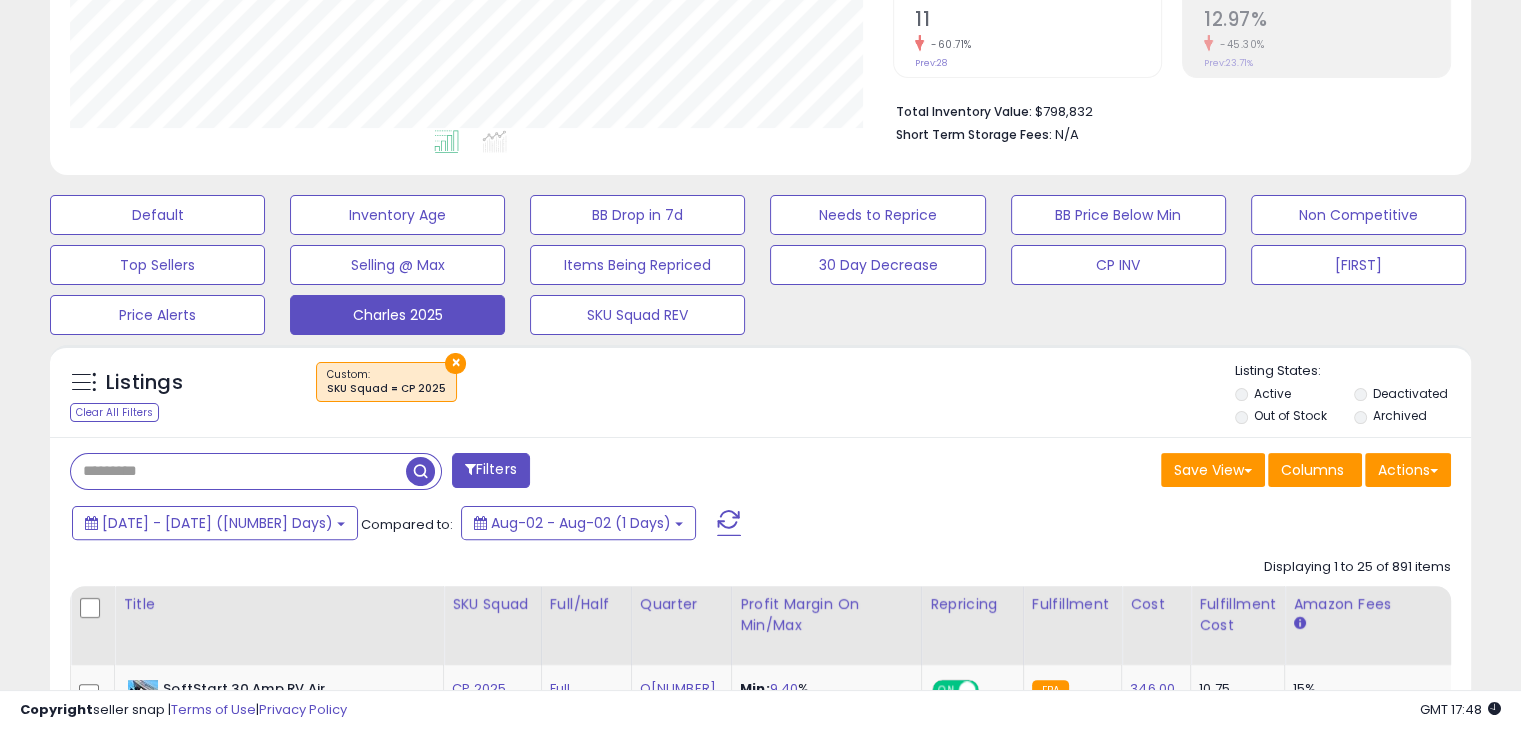 type on "******" 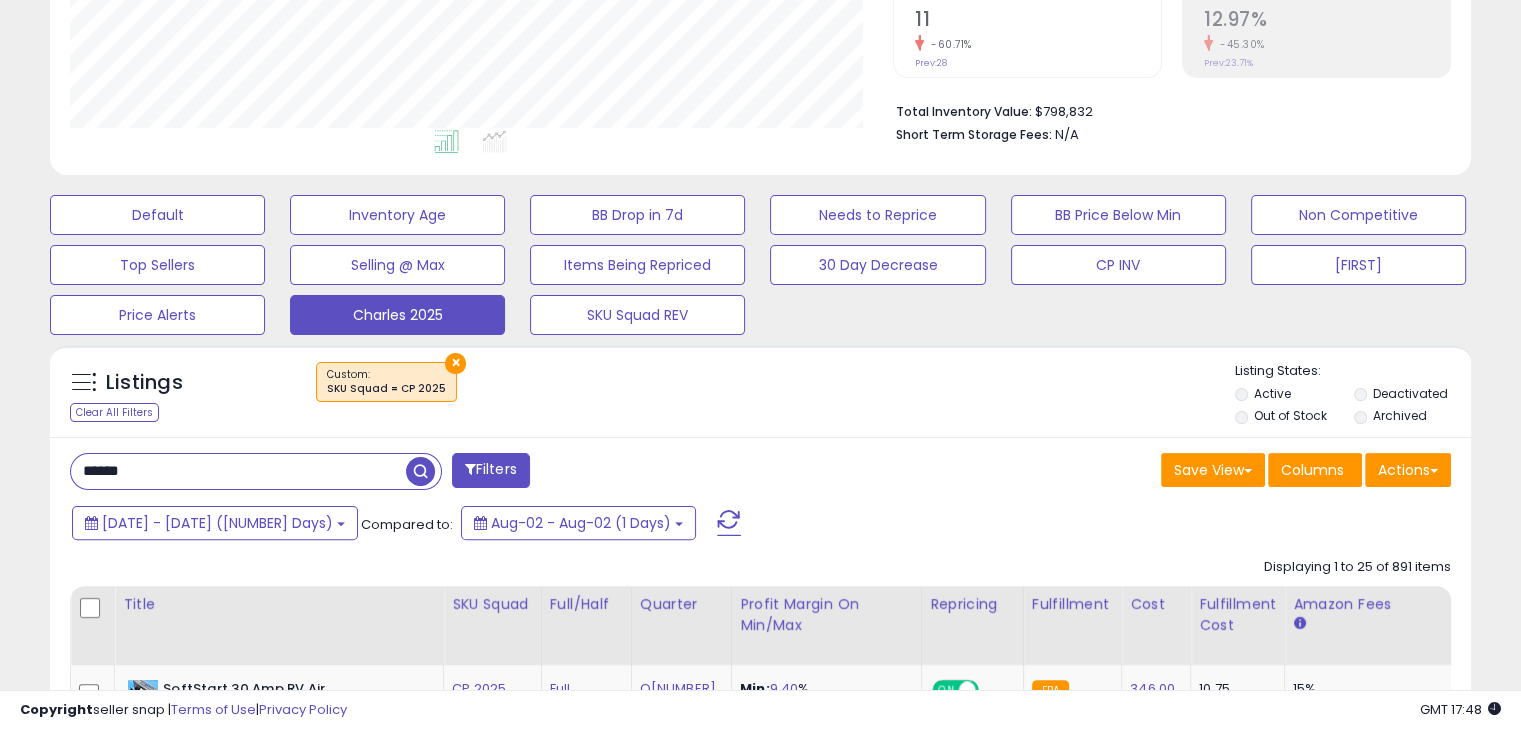 click at bounding box center (420, 471) 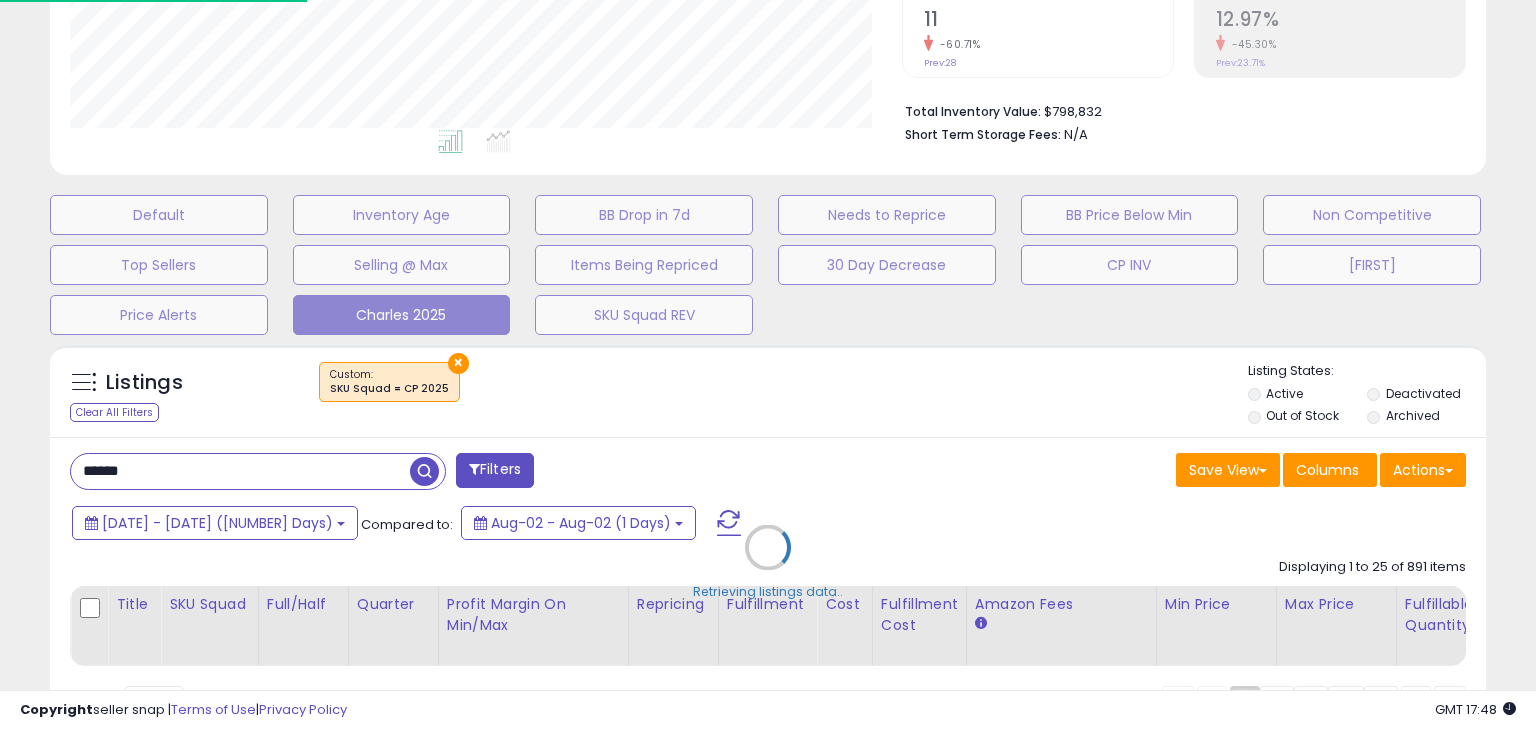 scroll, scrollTop: 999589, scrollLeft: 999168, axis: both 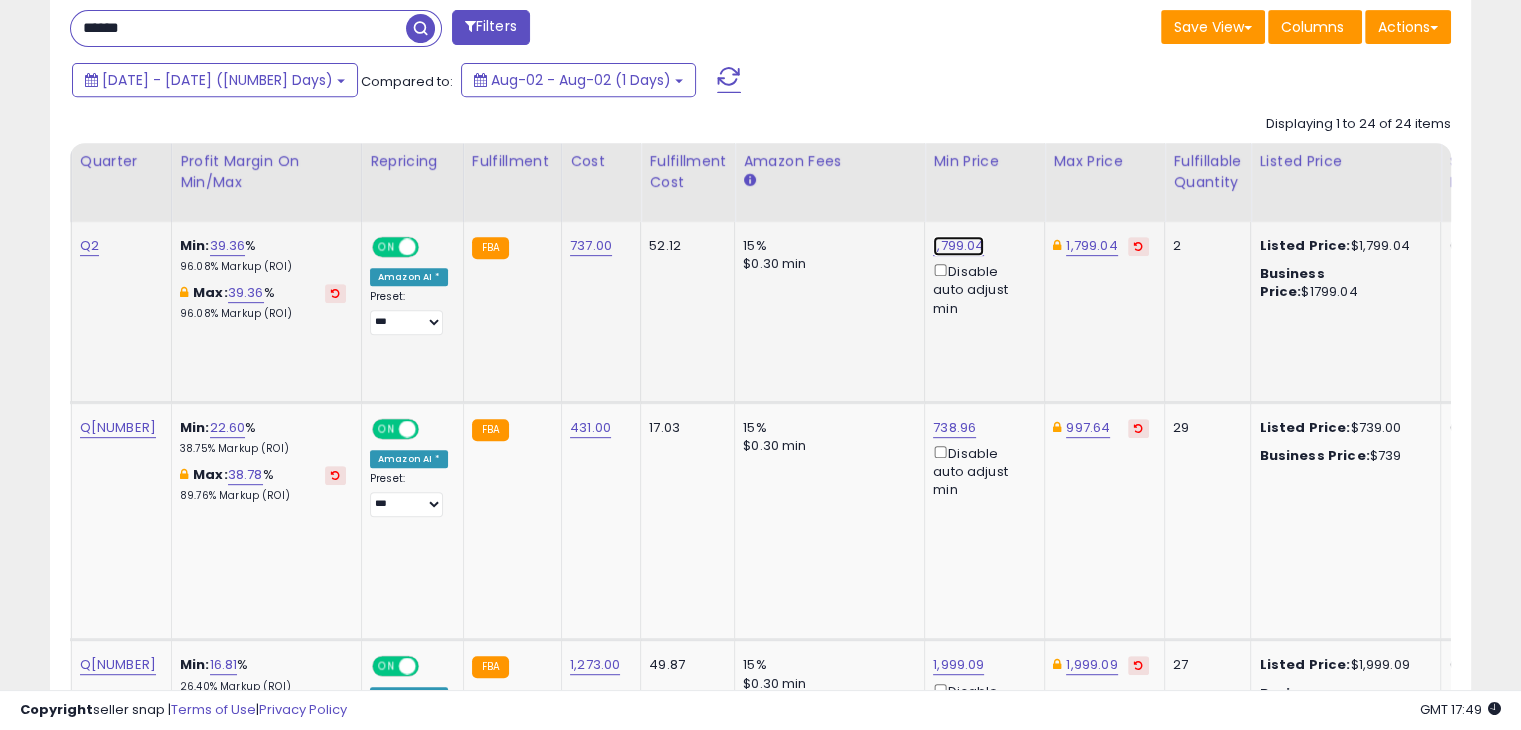 click on "1,799.04" at bounding box center (958, 246) 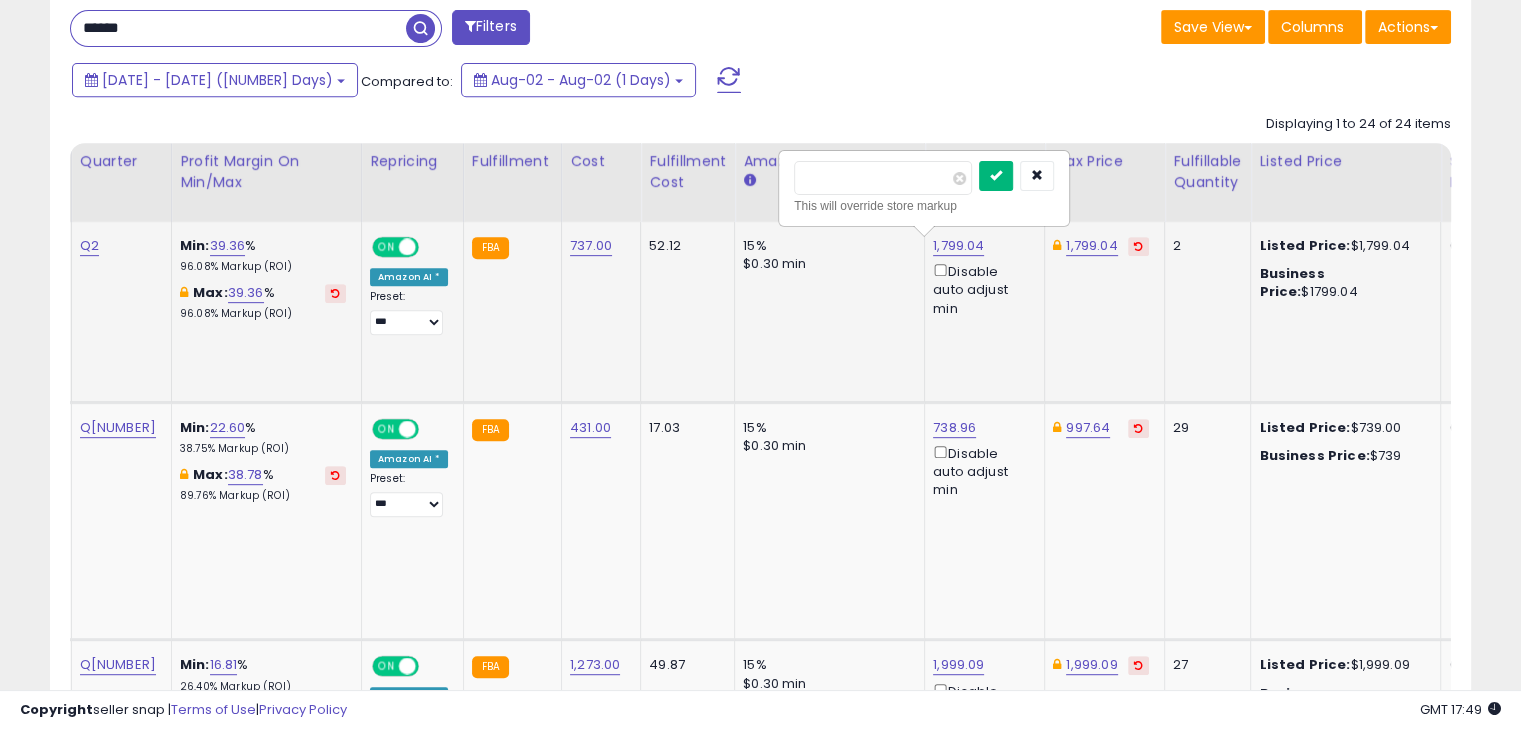 type on "****" 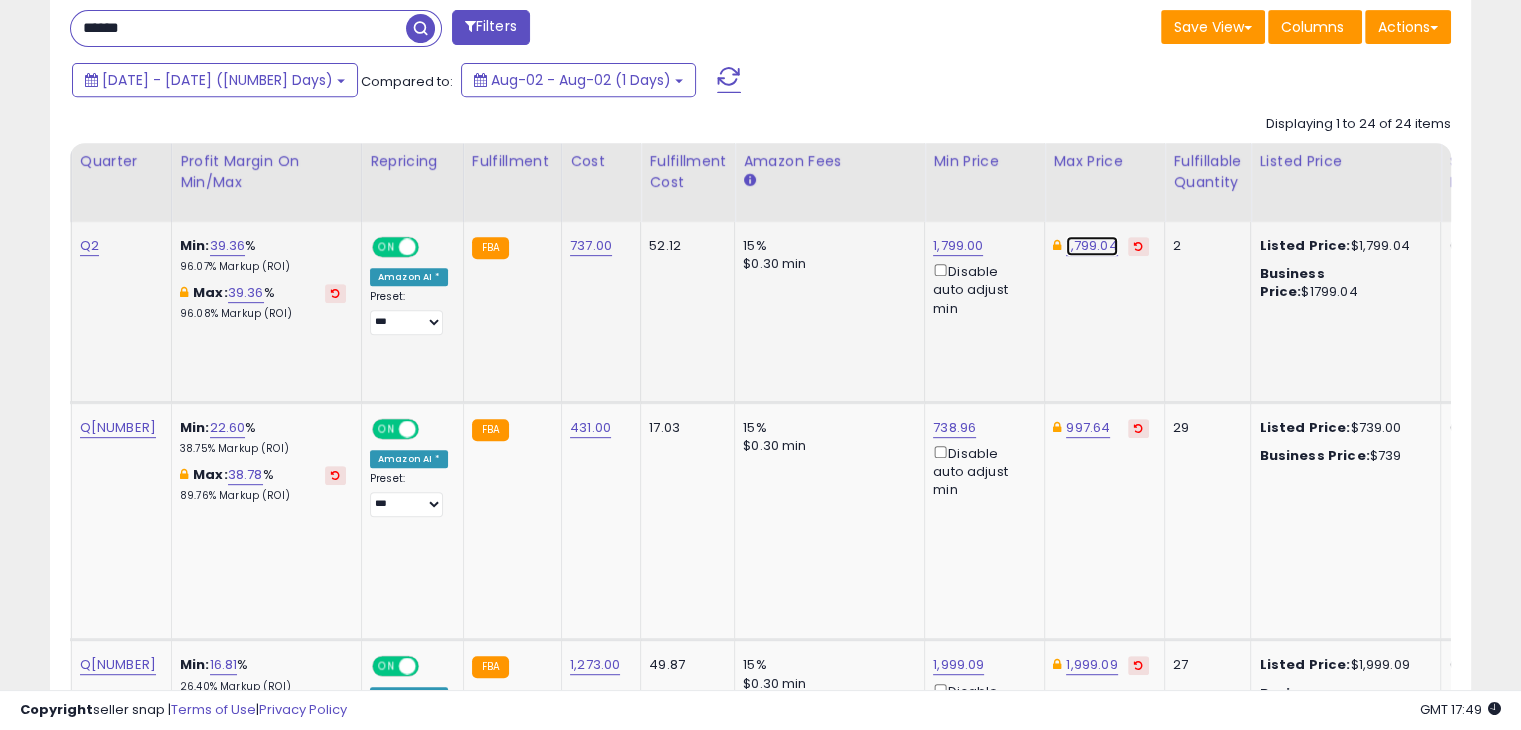 click on "1,799.04" at bounding box center [1091, 246] 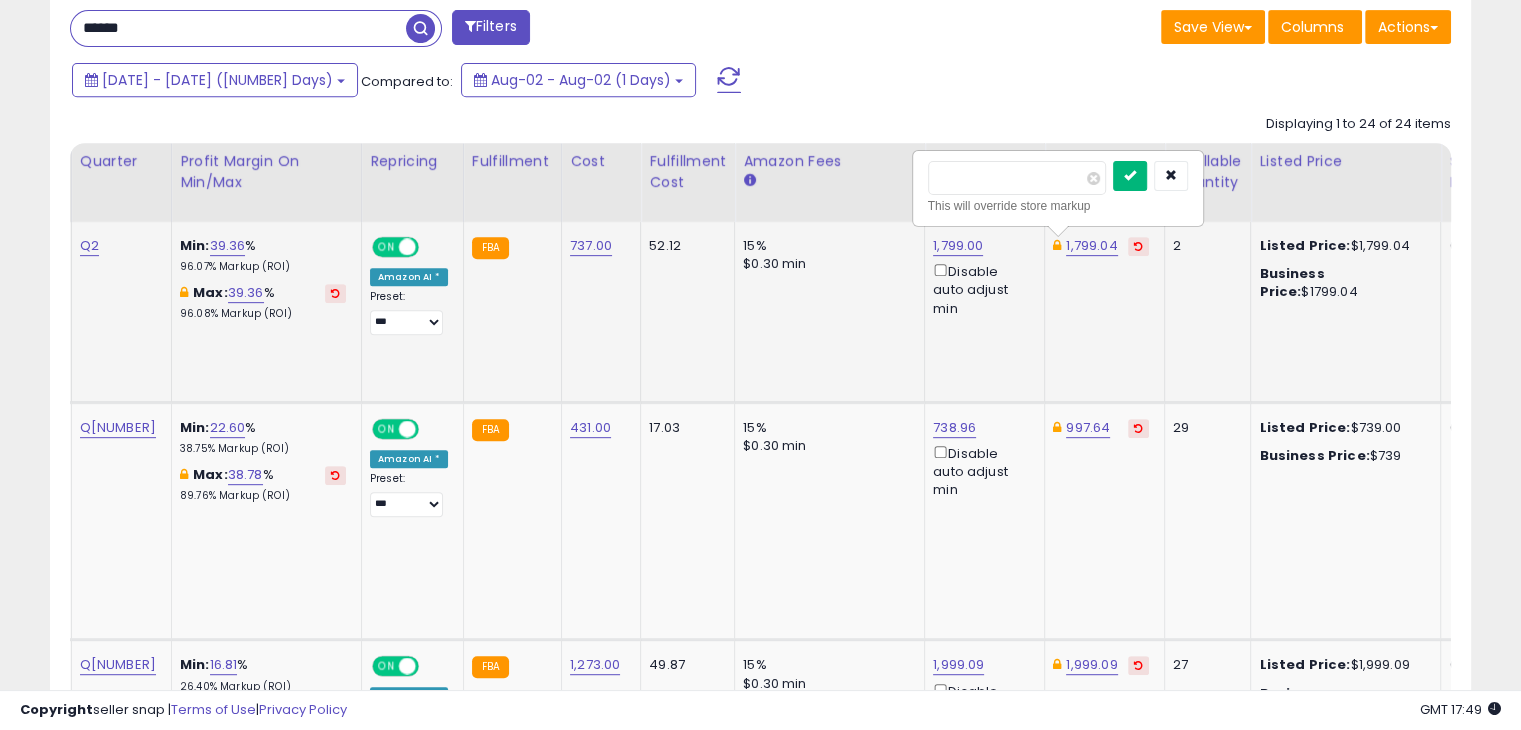 type on "****" 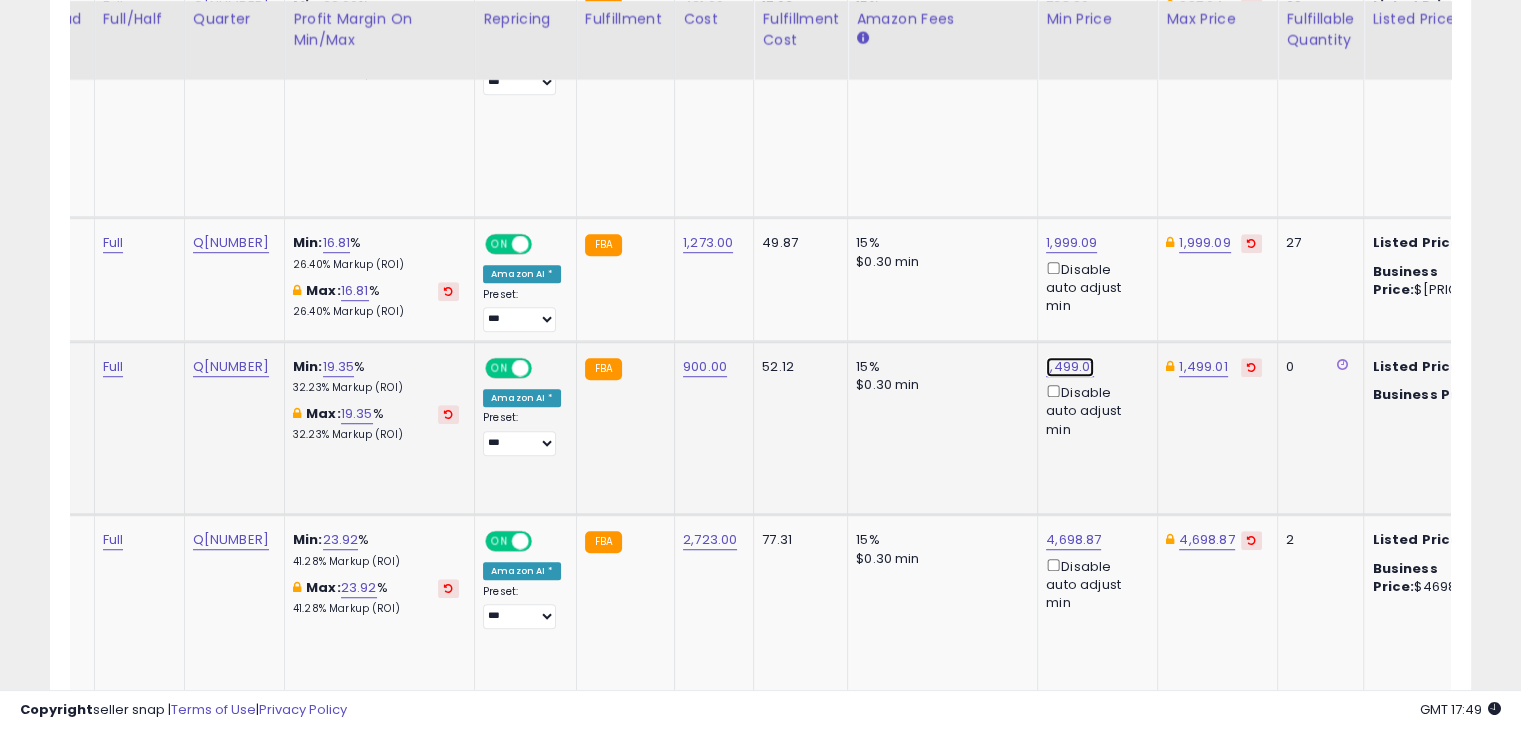 click on "1,499.01" at bounding box center [1071, -176] 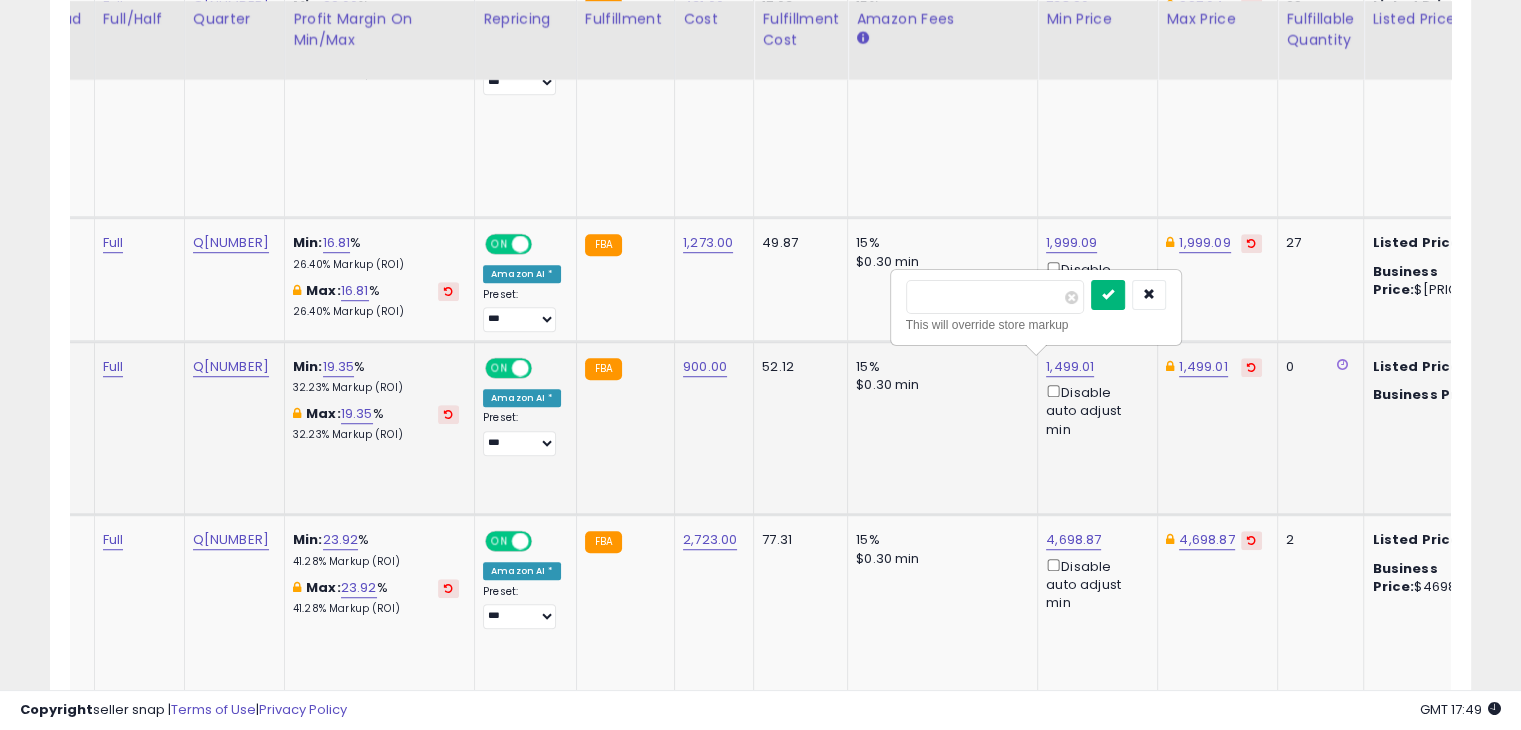 type on "****" 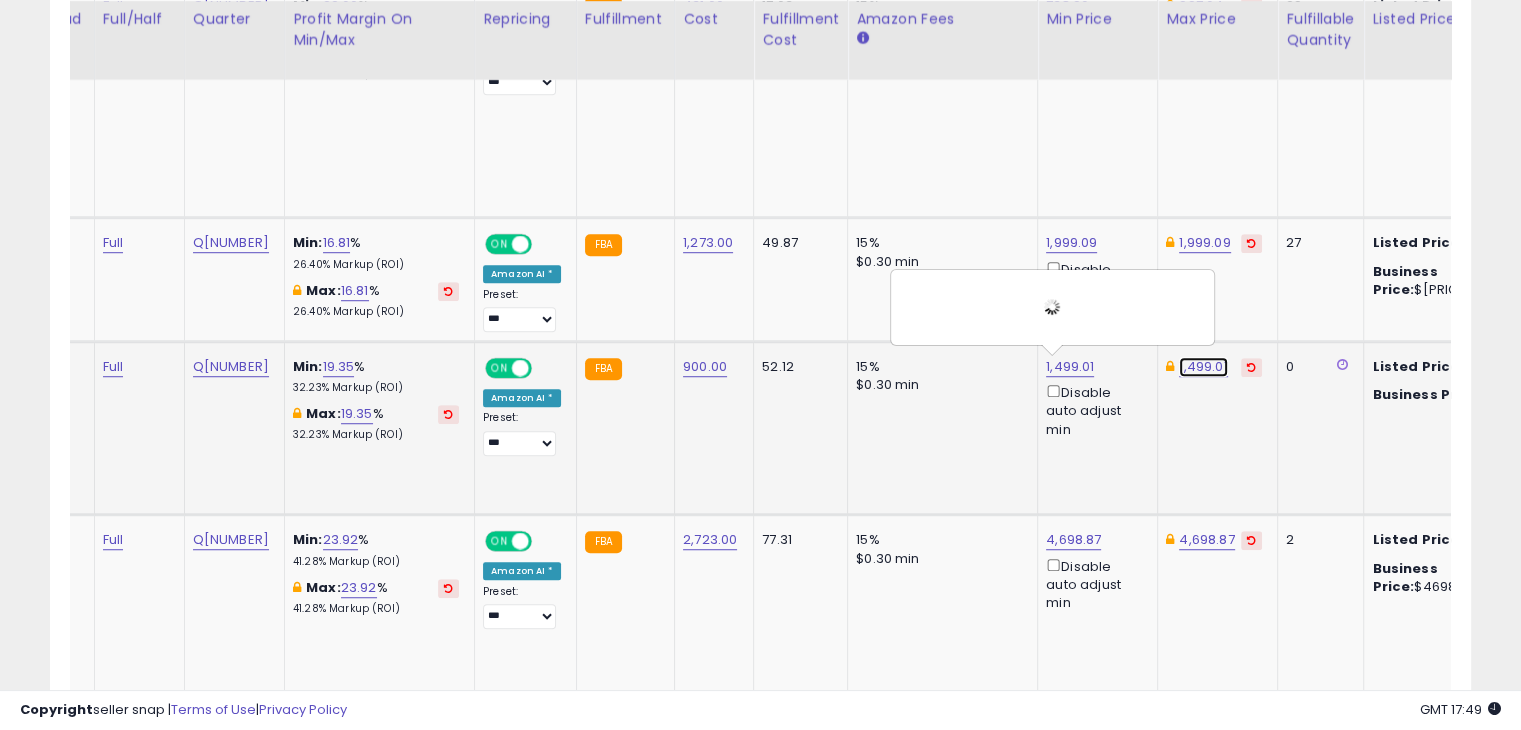 click on "1,499.01" at bounding box center (1204, -176) 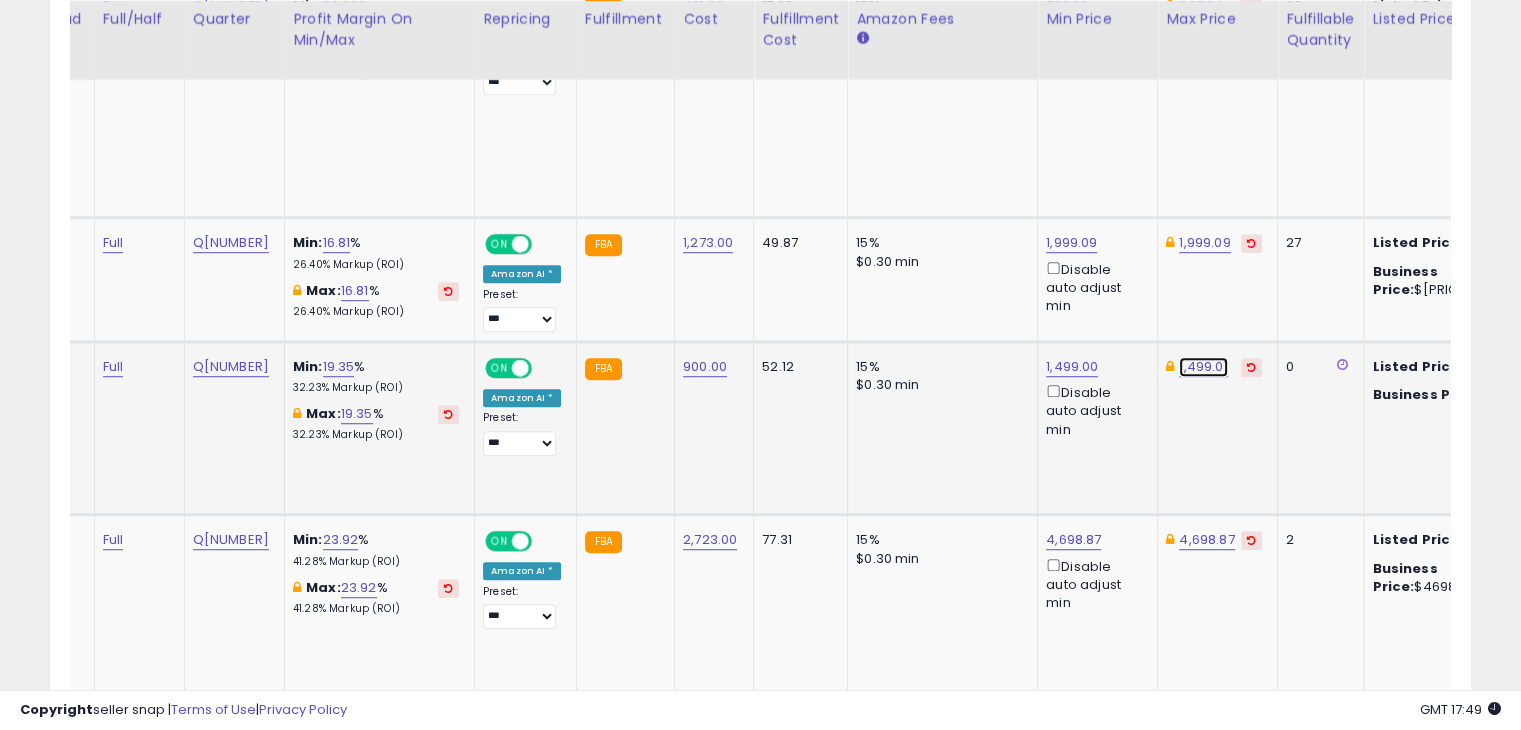 click on "1,499.01" at bounding box center [1204, -176] 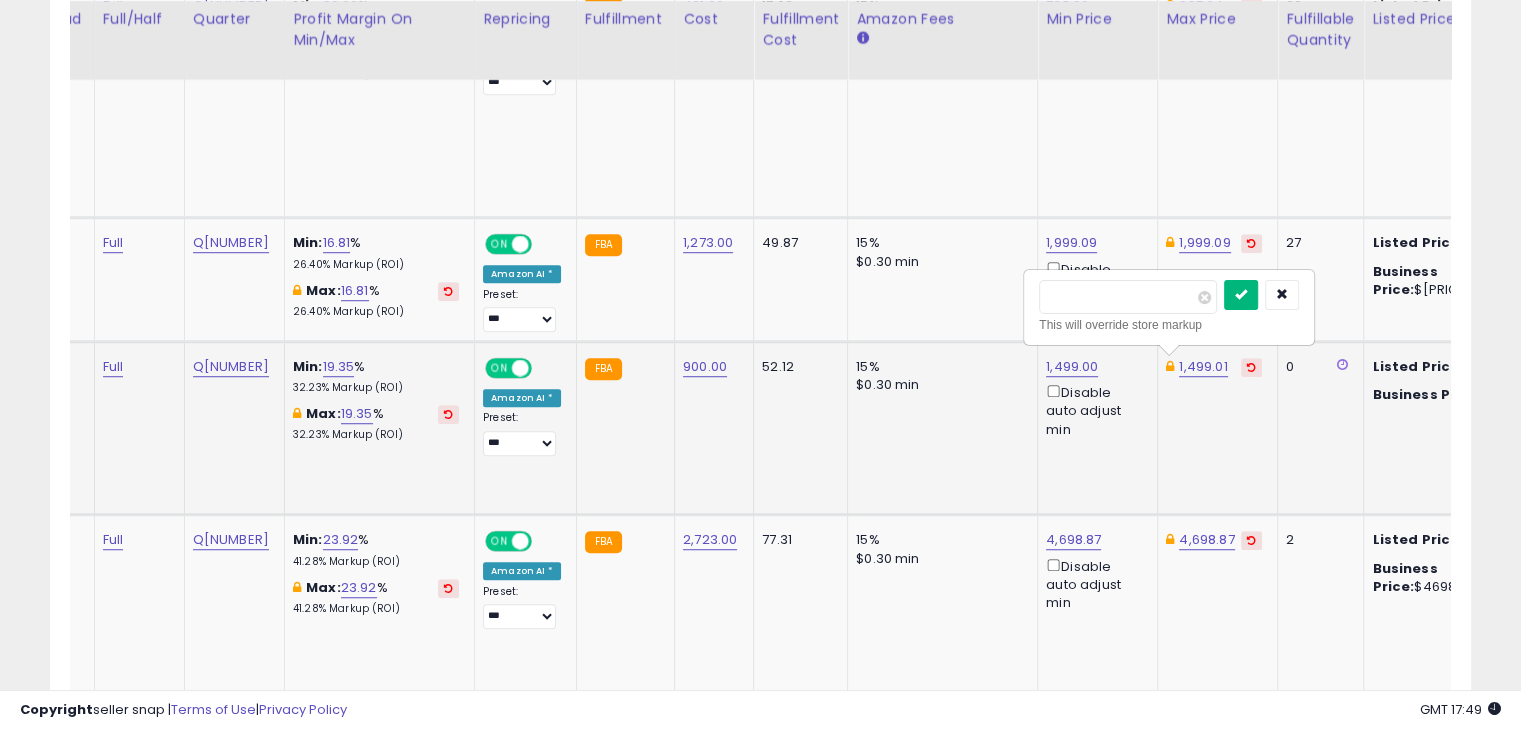 type on "****" 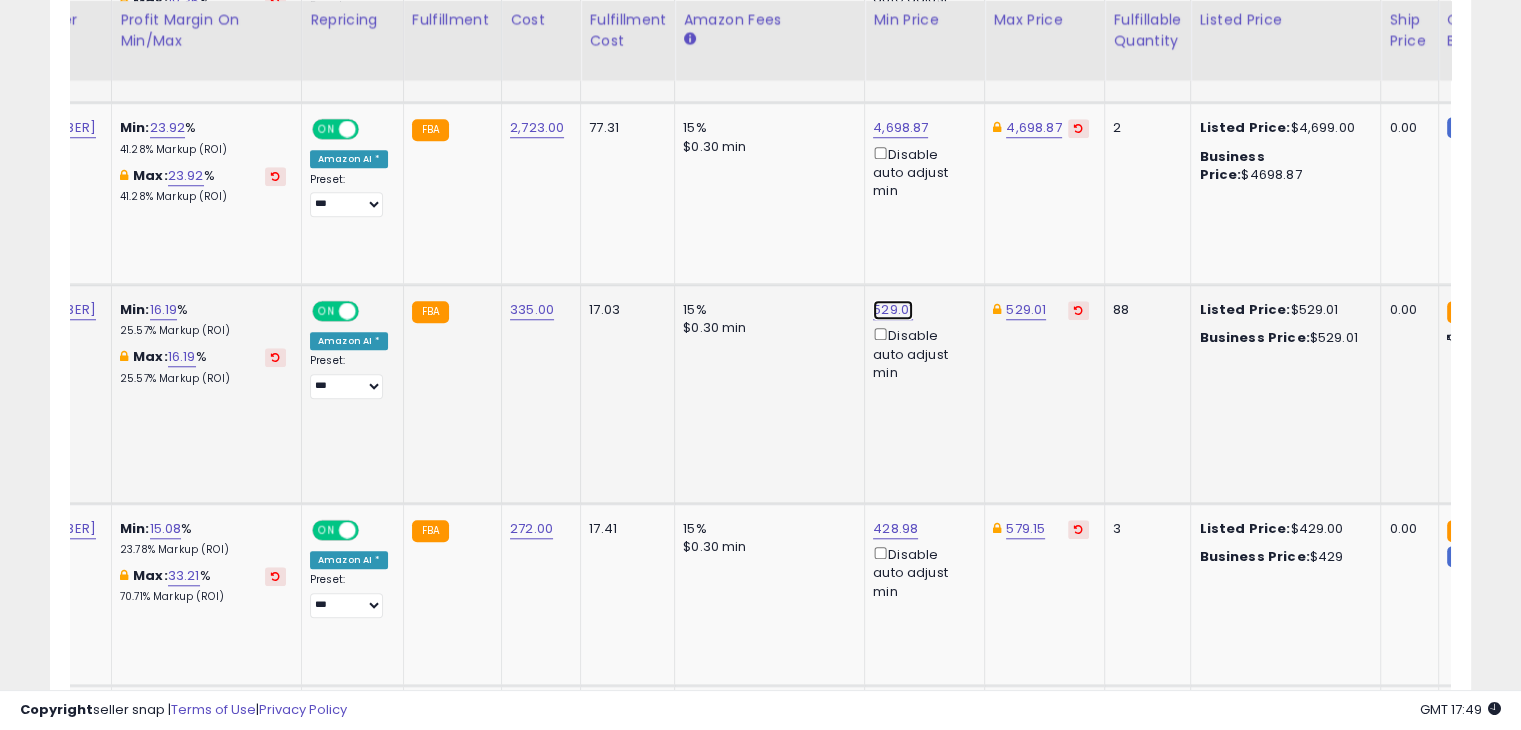 click on "529.01" at bounding box center [898, -588] 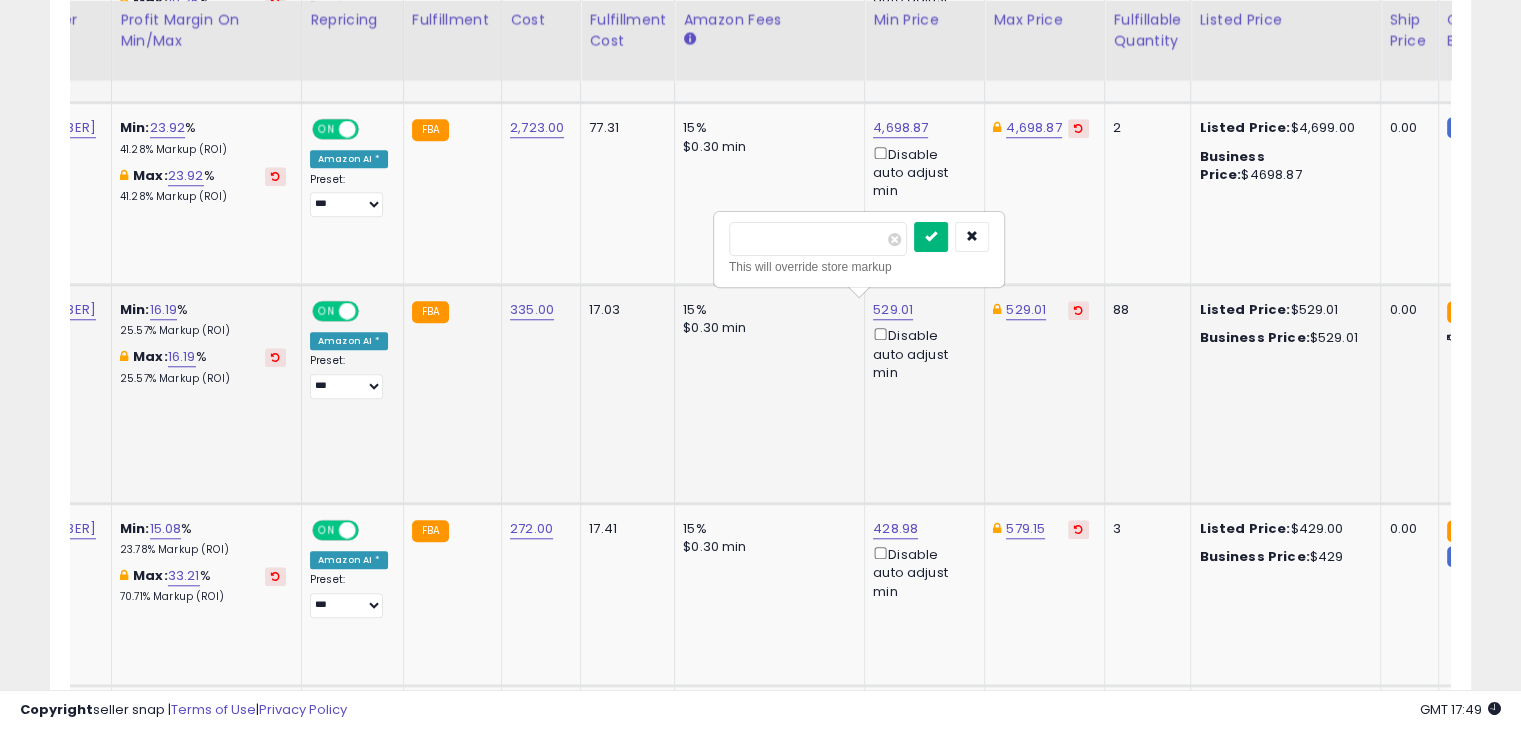type on "***" 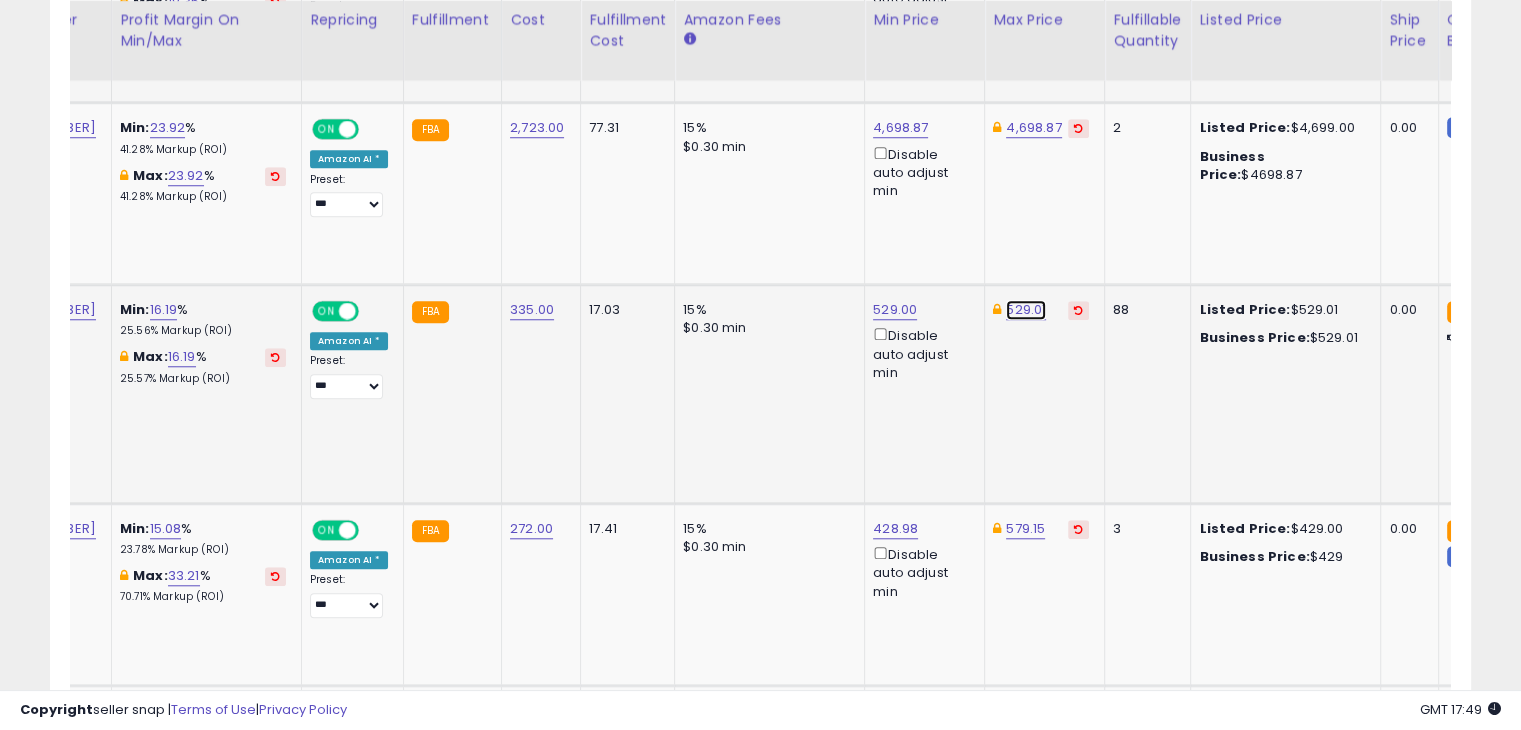 click on "529.01" at bounding box center [1031, -588] 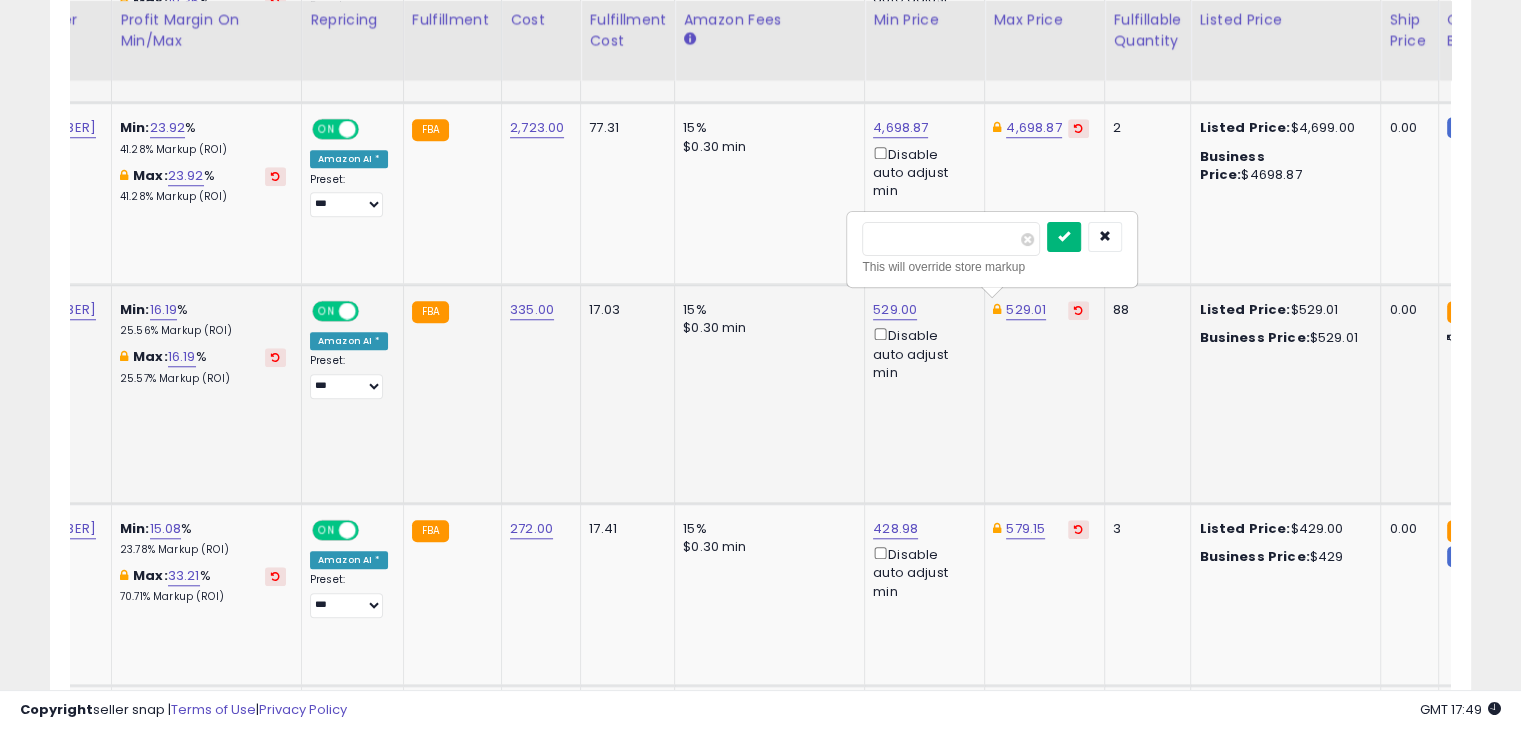 type on "***" 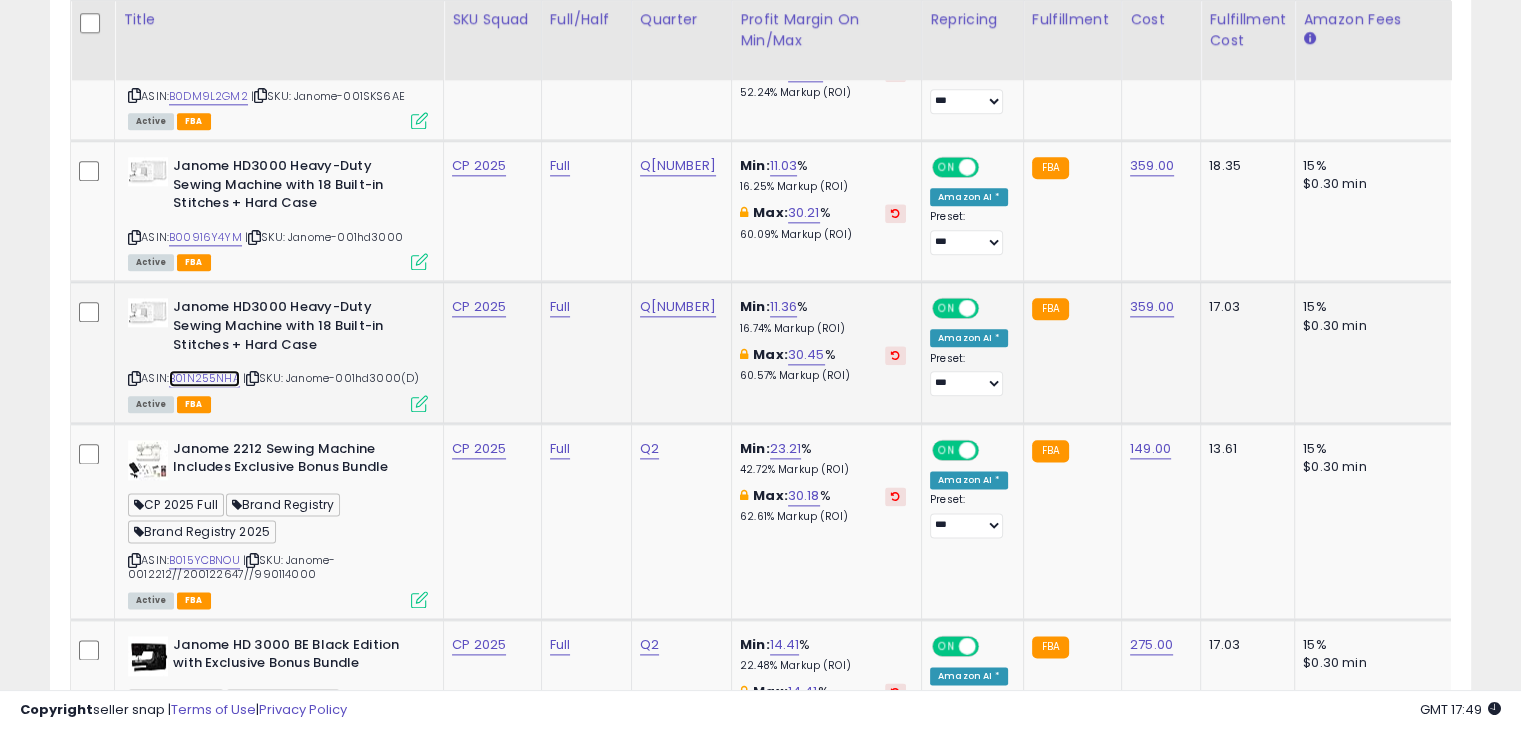 click on "B01N255NHA" at bounding box center [204, 378] 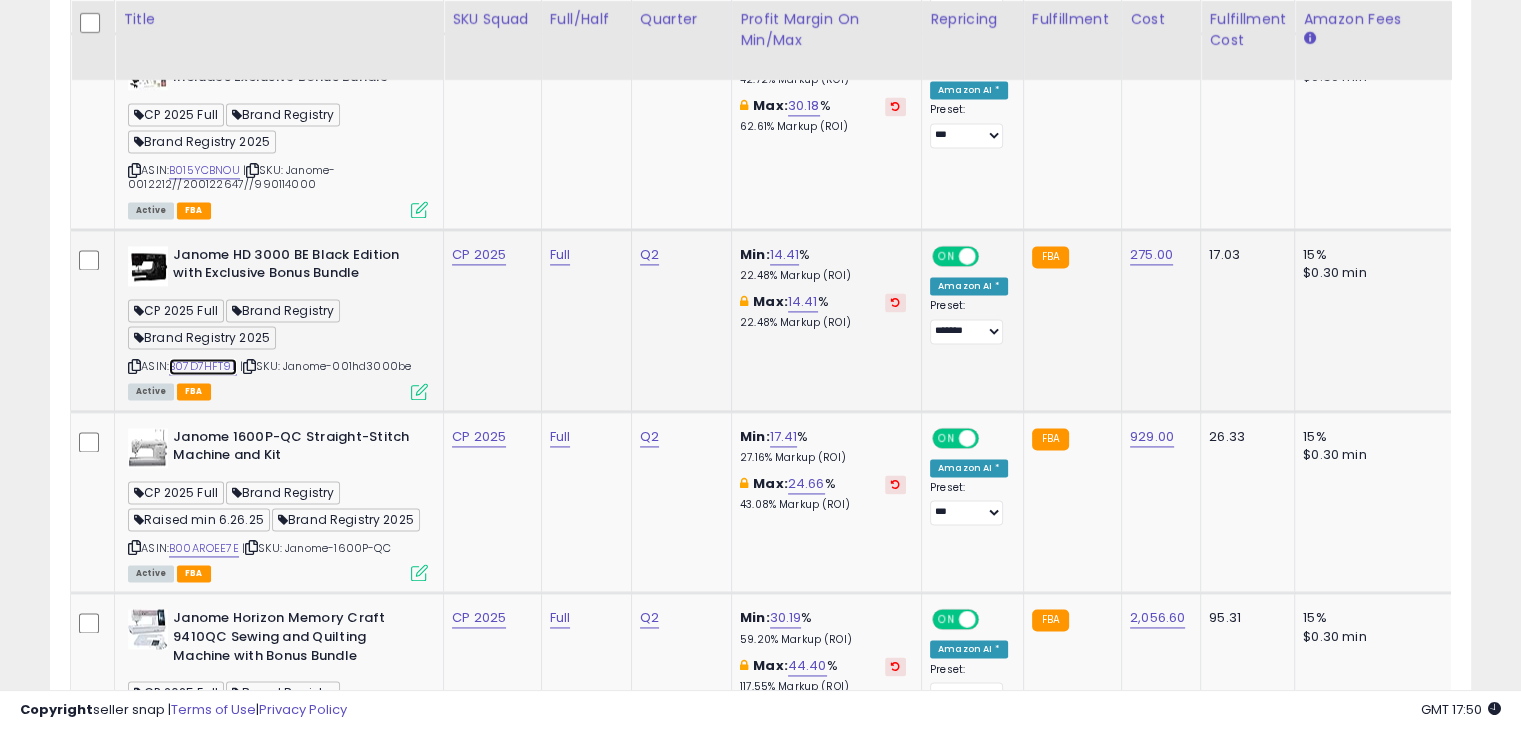 click on "B07D7HFT9L" at bounding box center (203, 366) 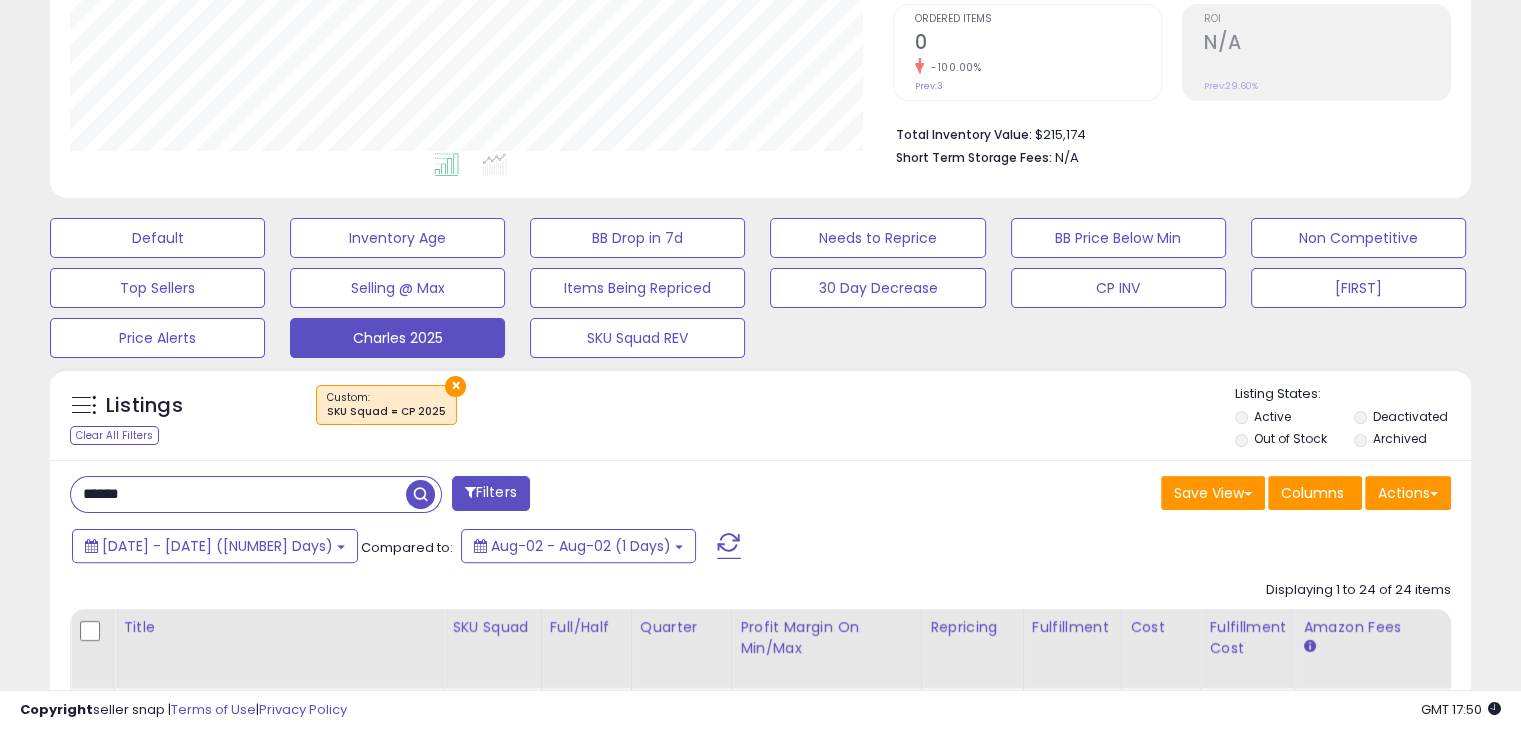 click on "******" at bounding box center (238, 494) 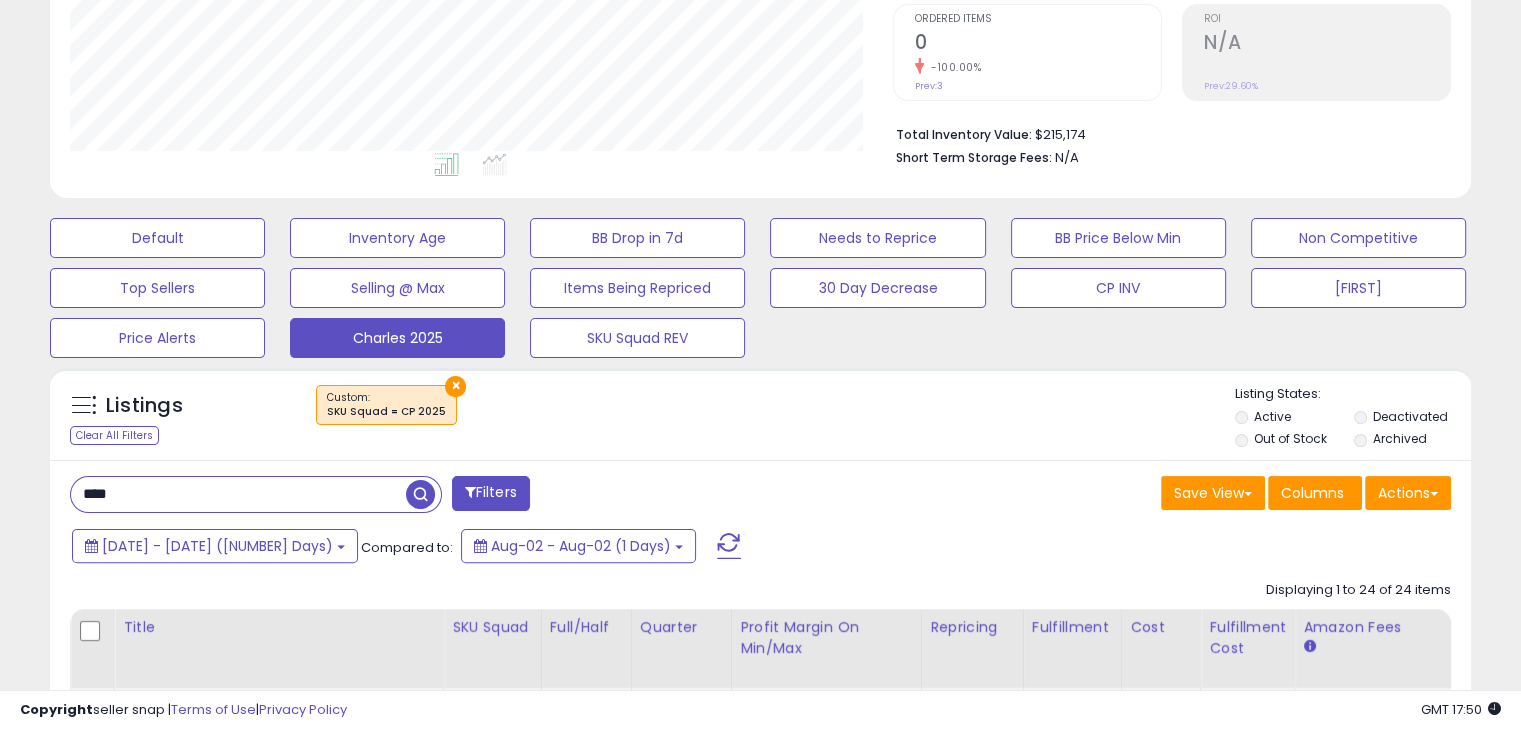 type on "**********" 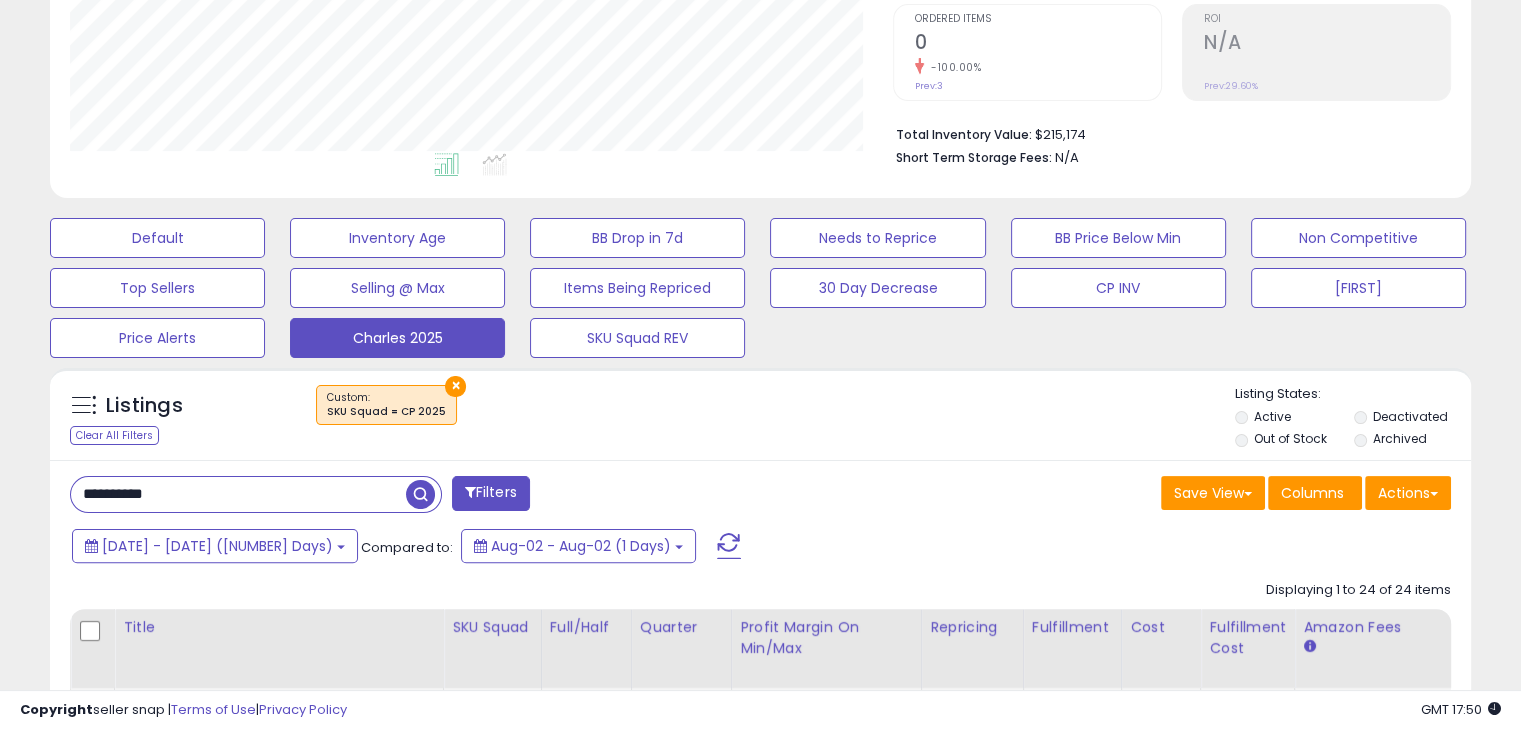 click at bounding box center (420, 494) 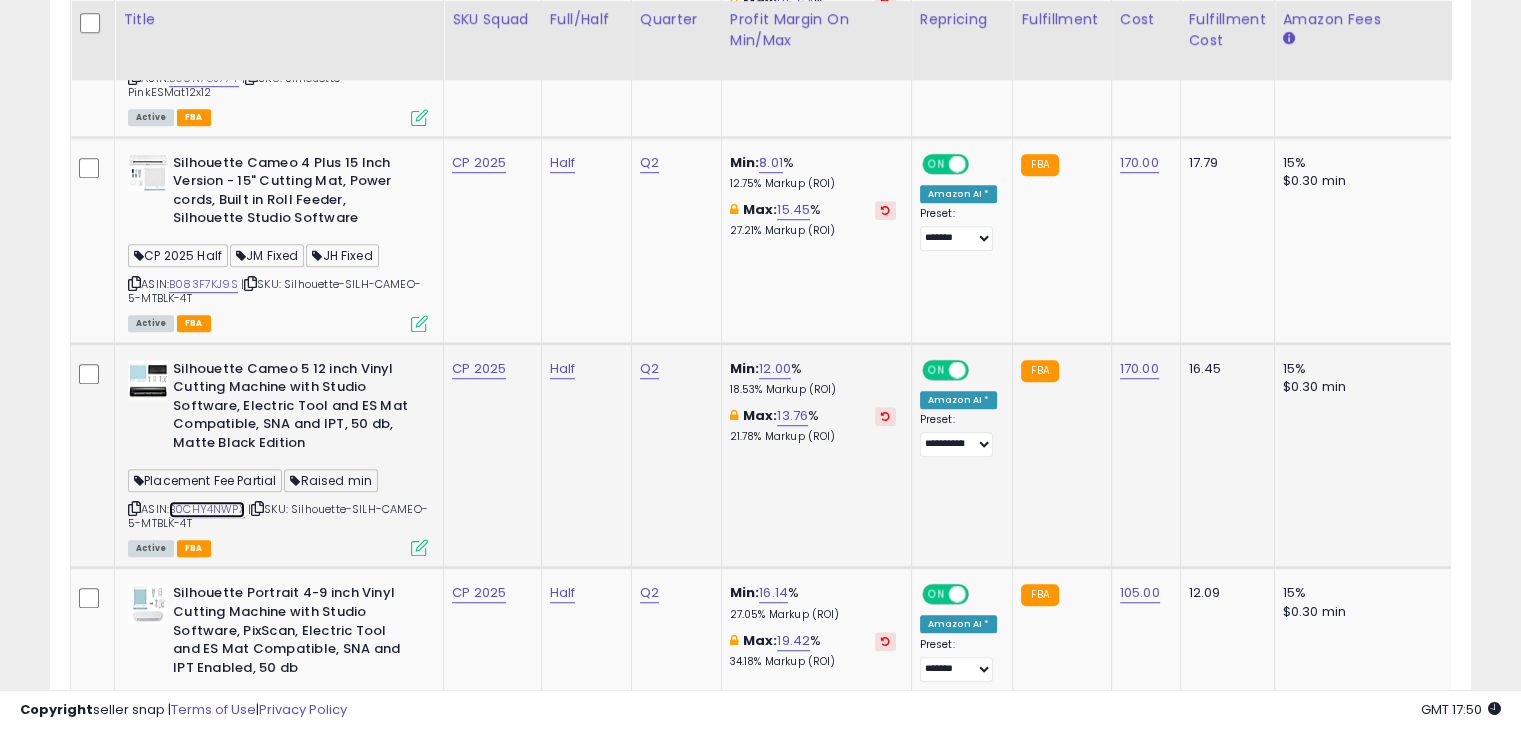 click on "B0CHY4NWPX" at bounding box center [207, 509] 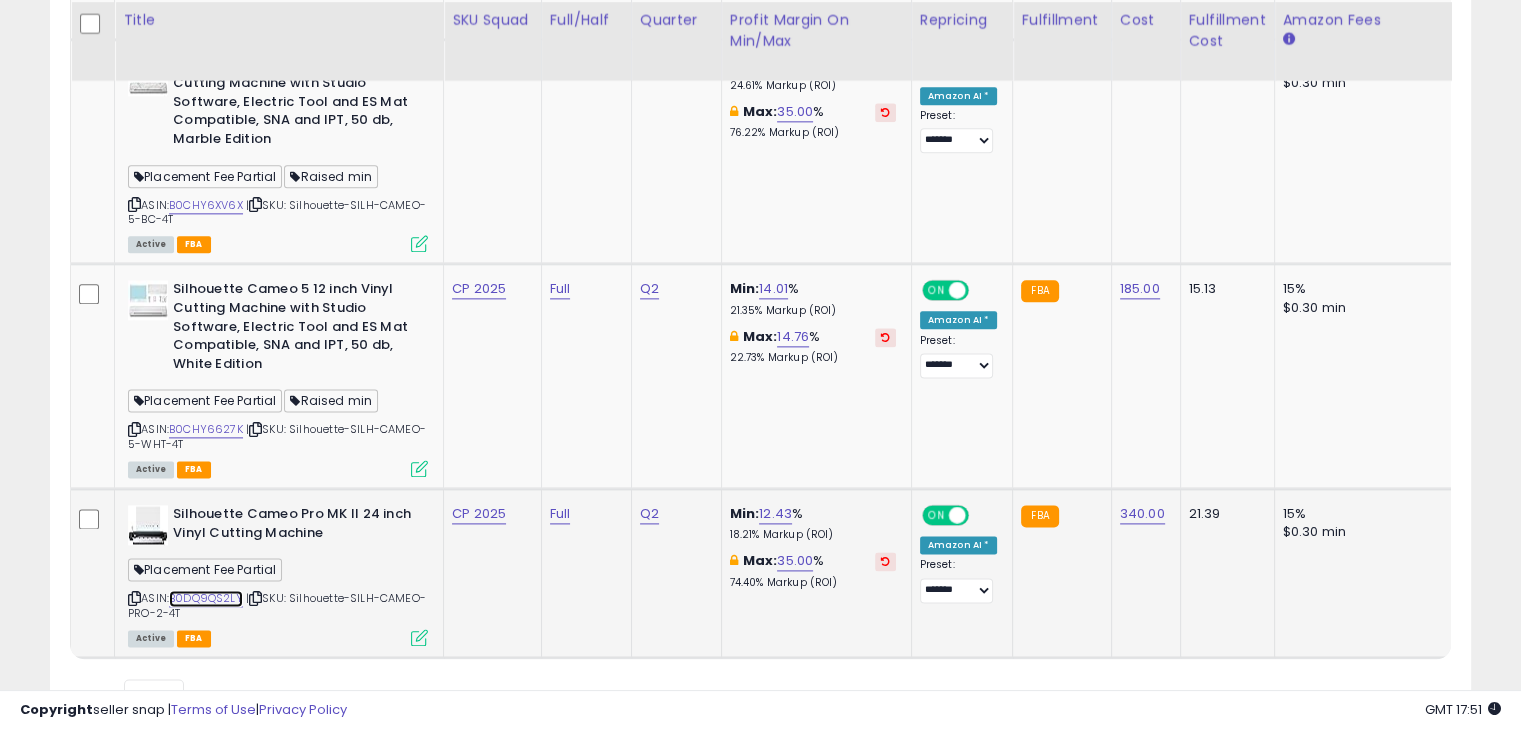 click on "B0DQ9QS2LY" at bounding box center (206, 598) 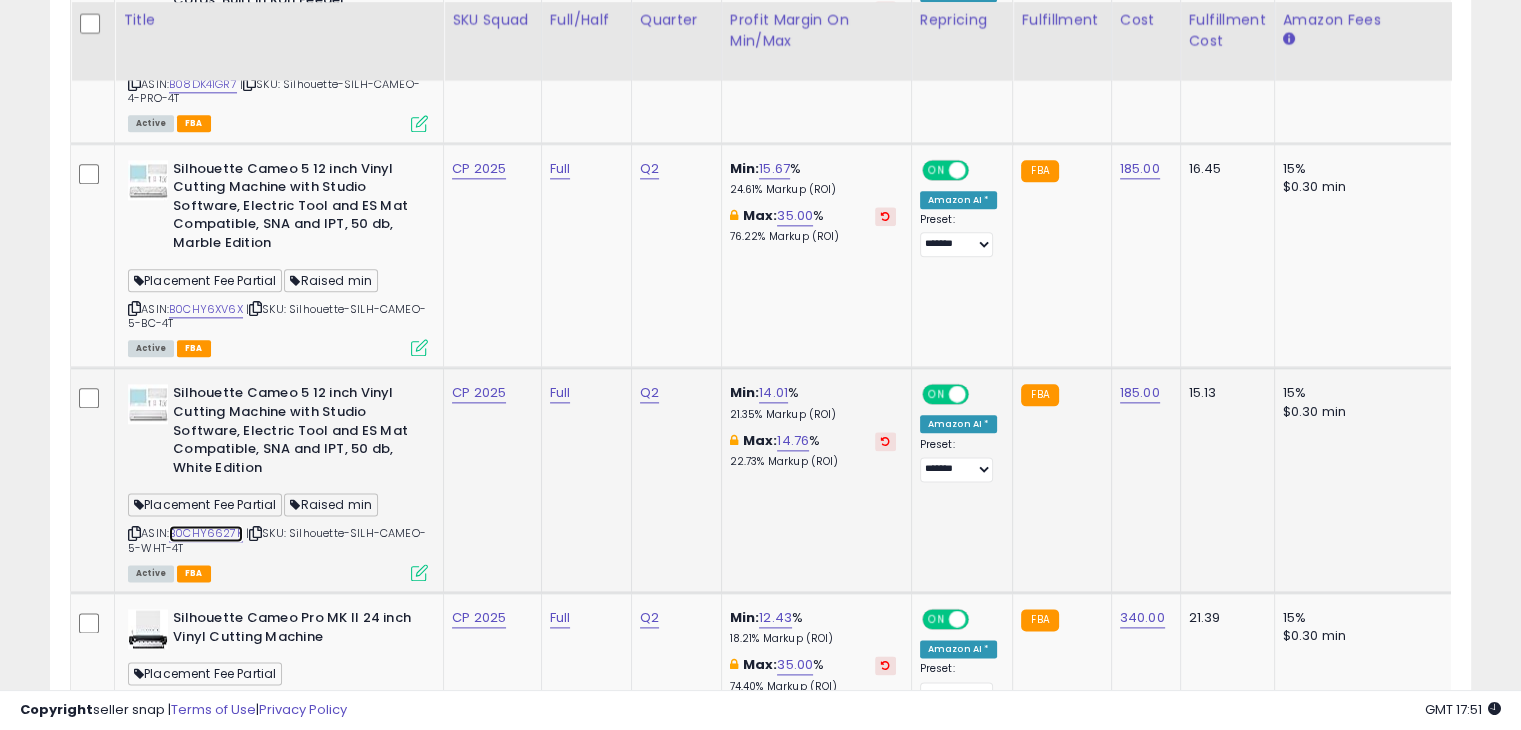 click on "B0CHY6627K" at bounding box center [206, 533] 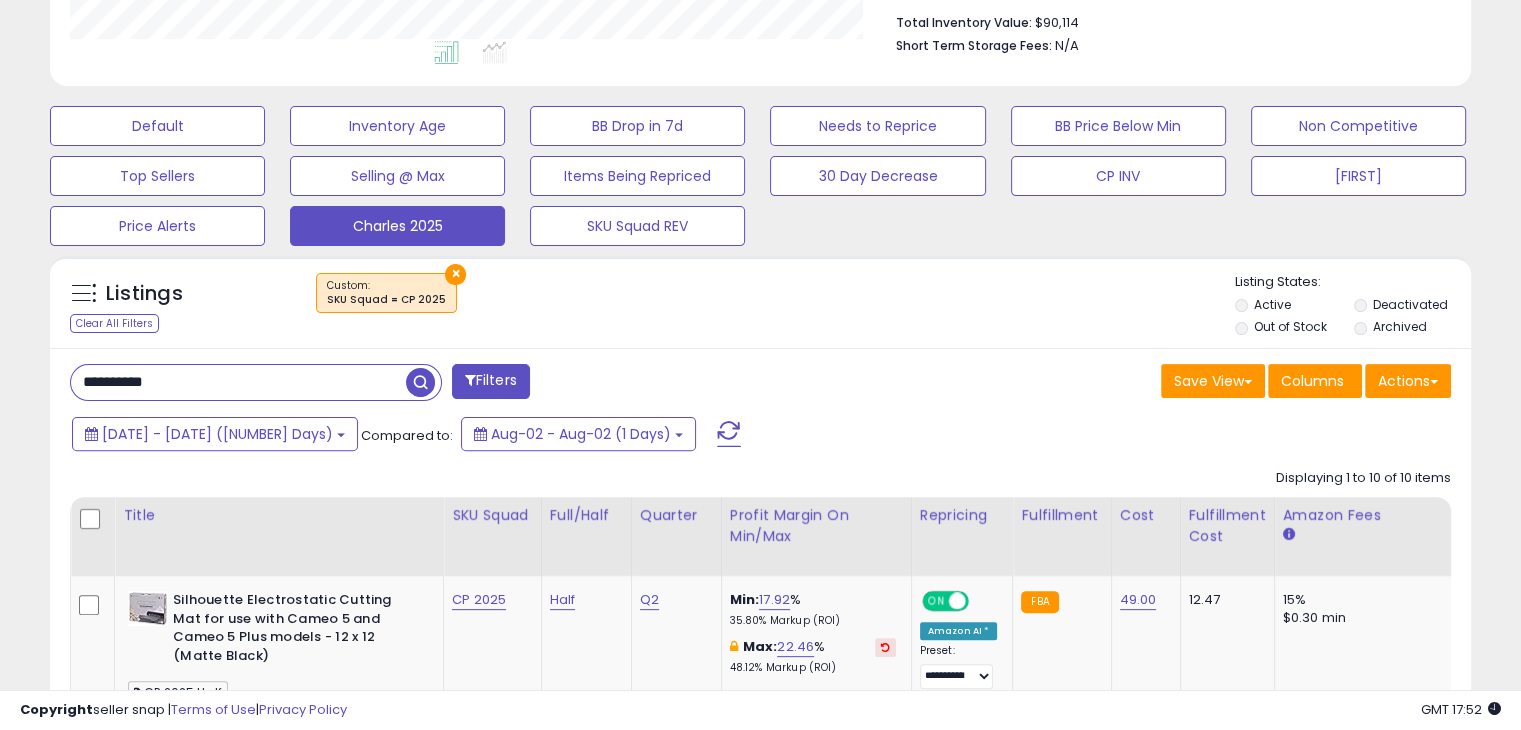 click on "**********" at bounding box center (238, 382) 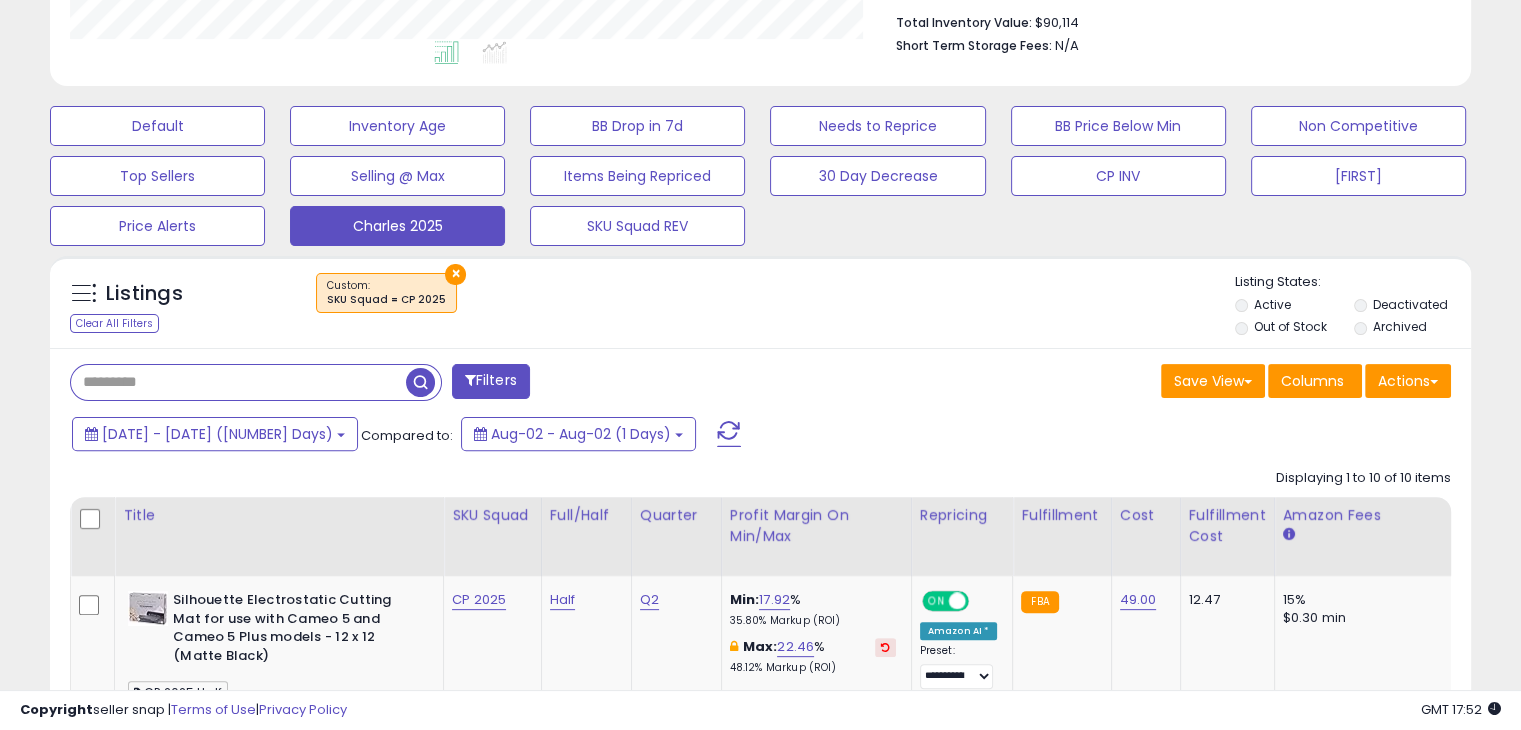 click at bounding box center (420, 382) 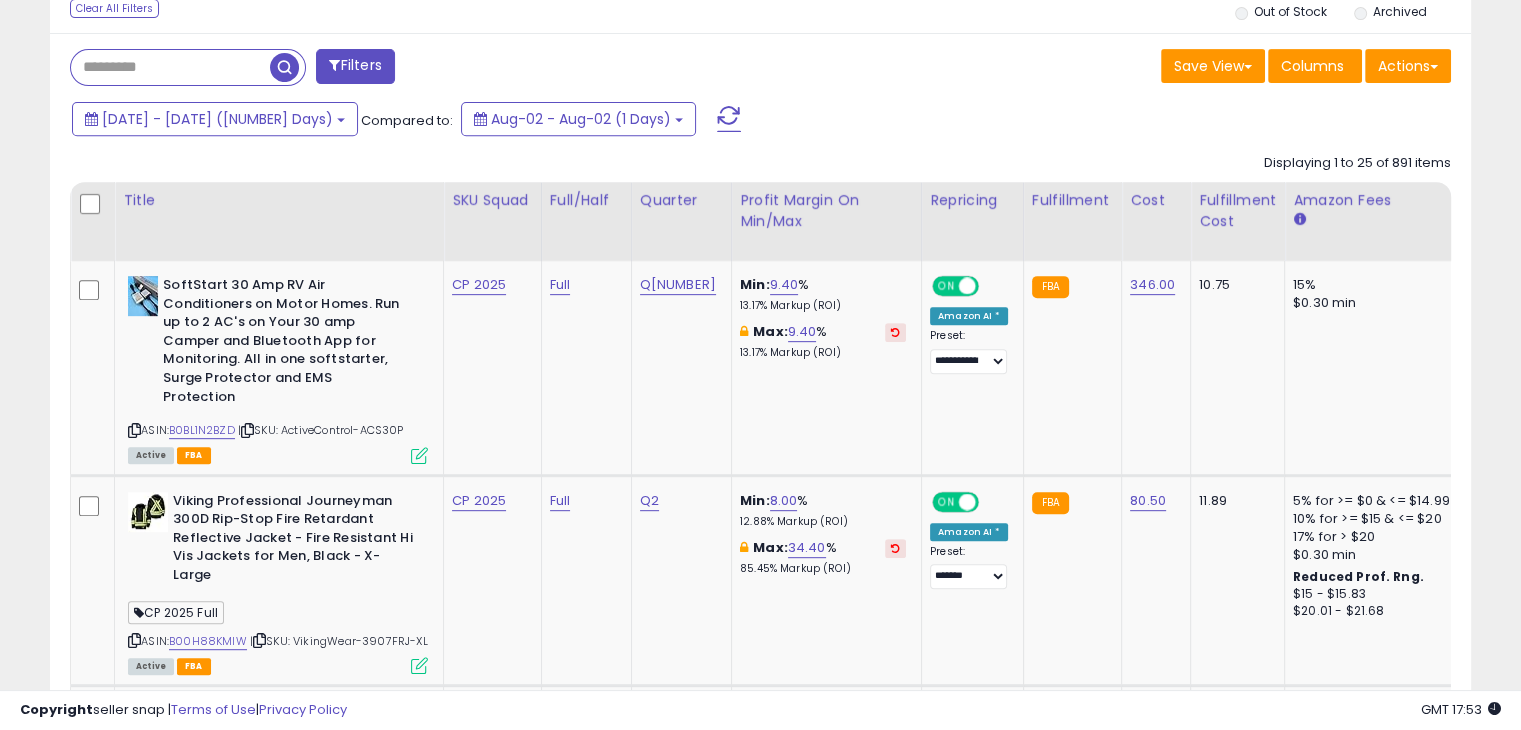 scroll, scrollTop: 838, scrollLeft: 0, axis: vertical 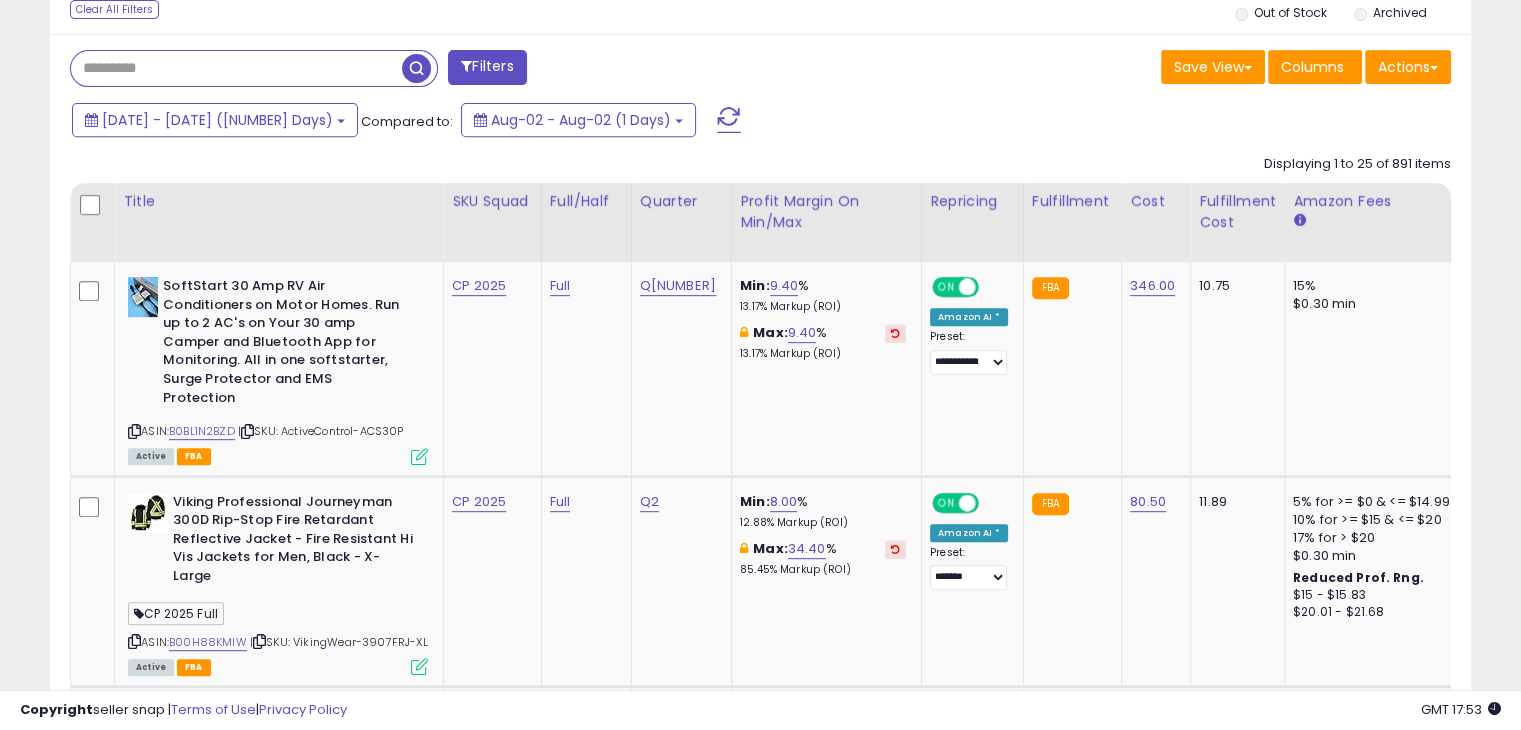 click at bounding box center (236, 68) 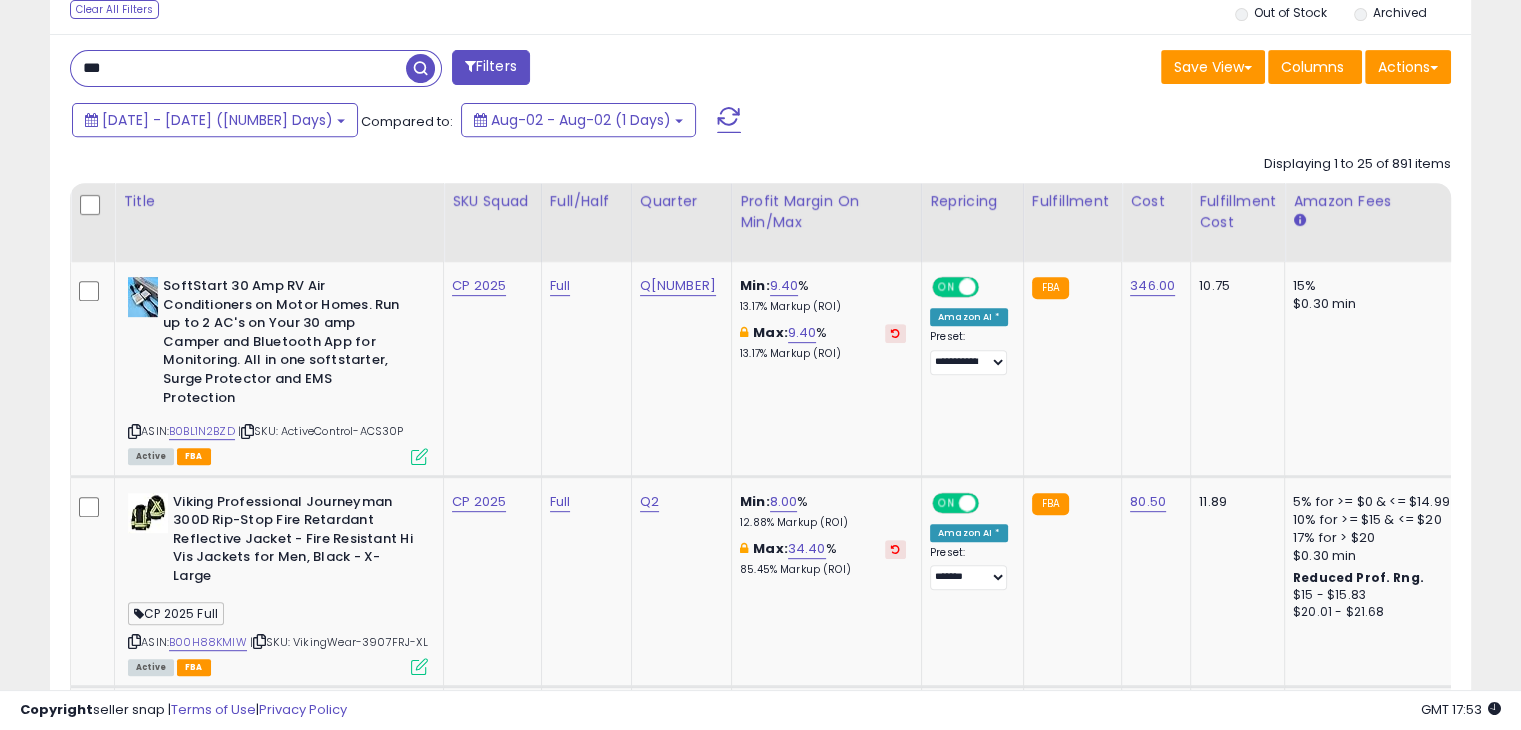 type on "**********" 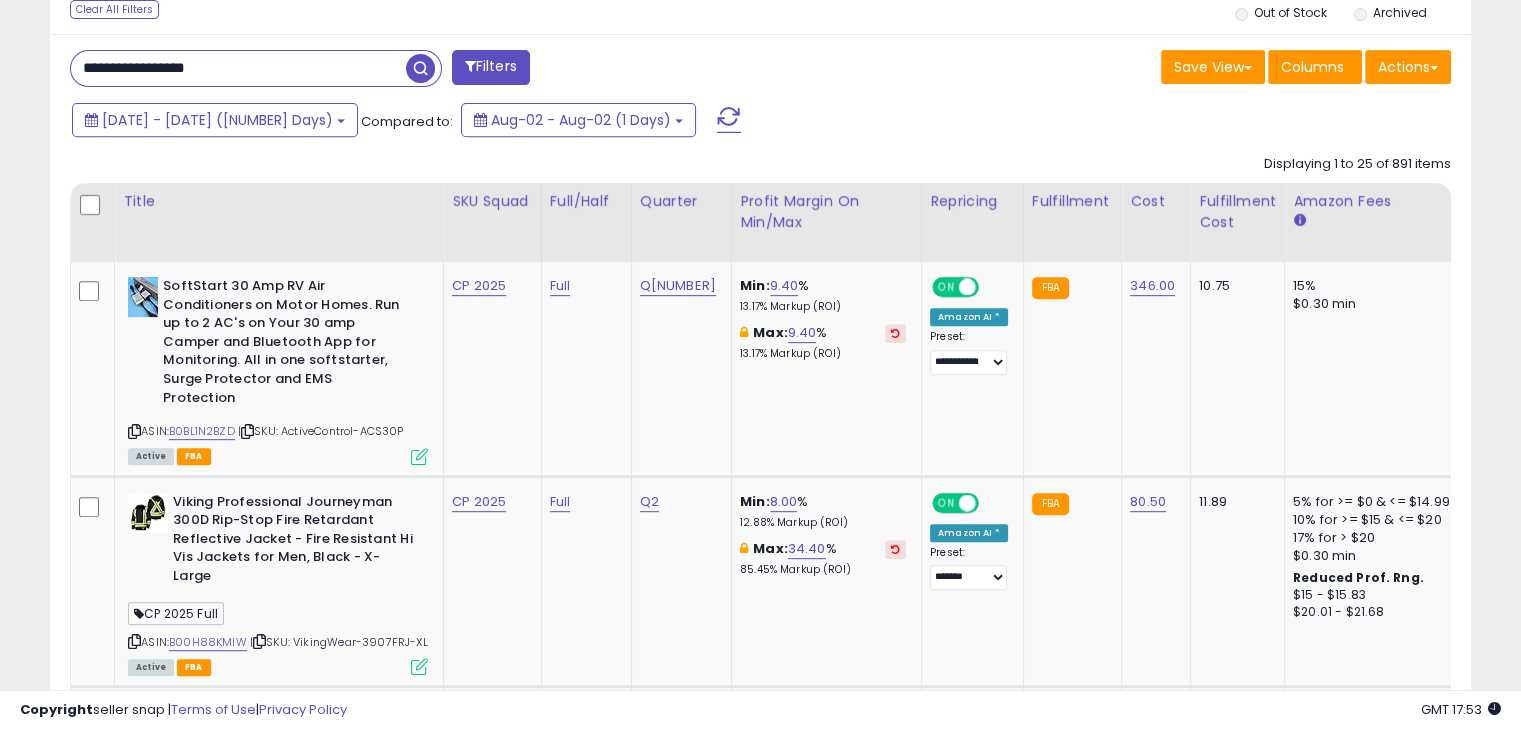 click at bounding box center (420, 68) 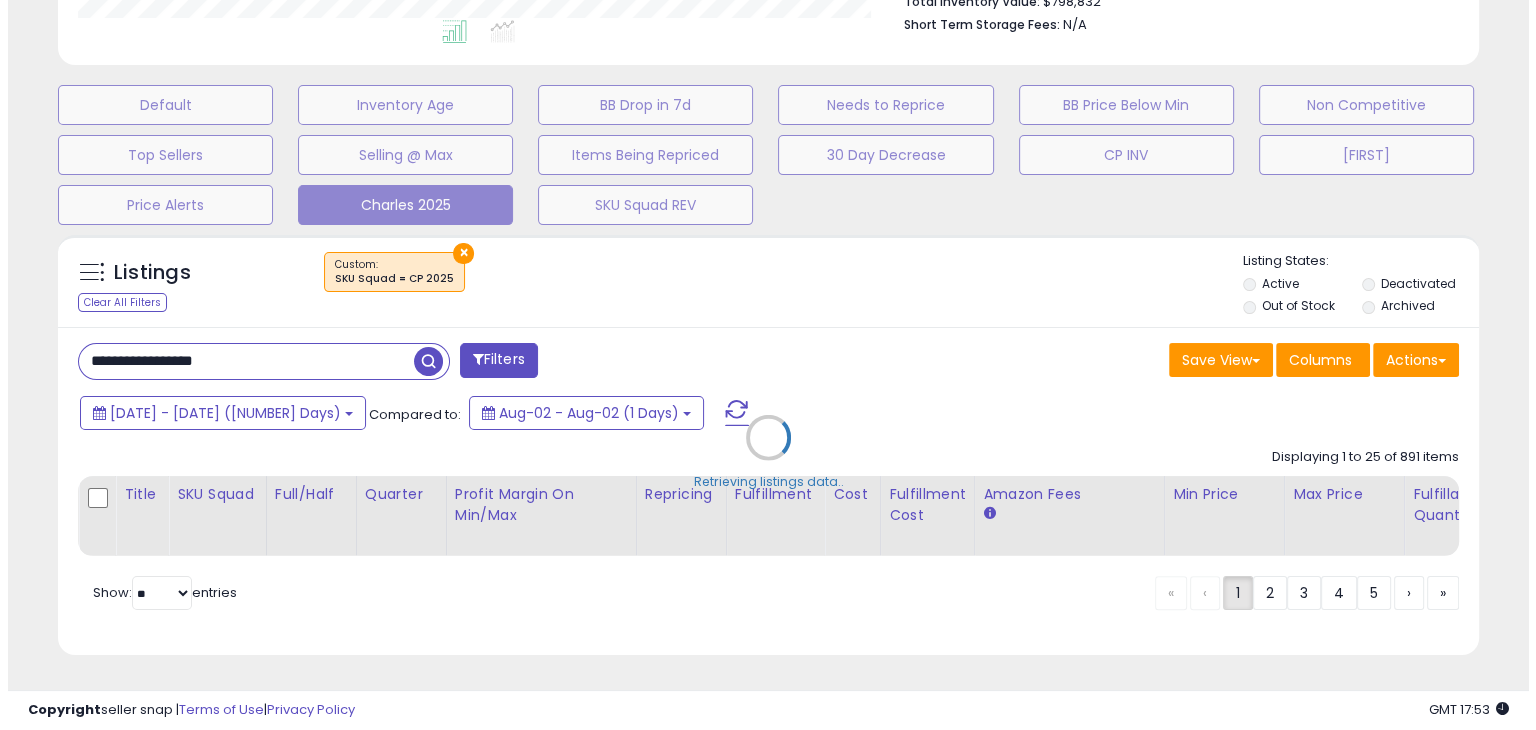 scroll, scrollTop: 559, scrollLeft: 0, axis: vertical 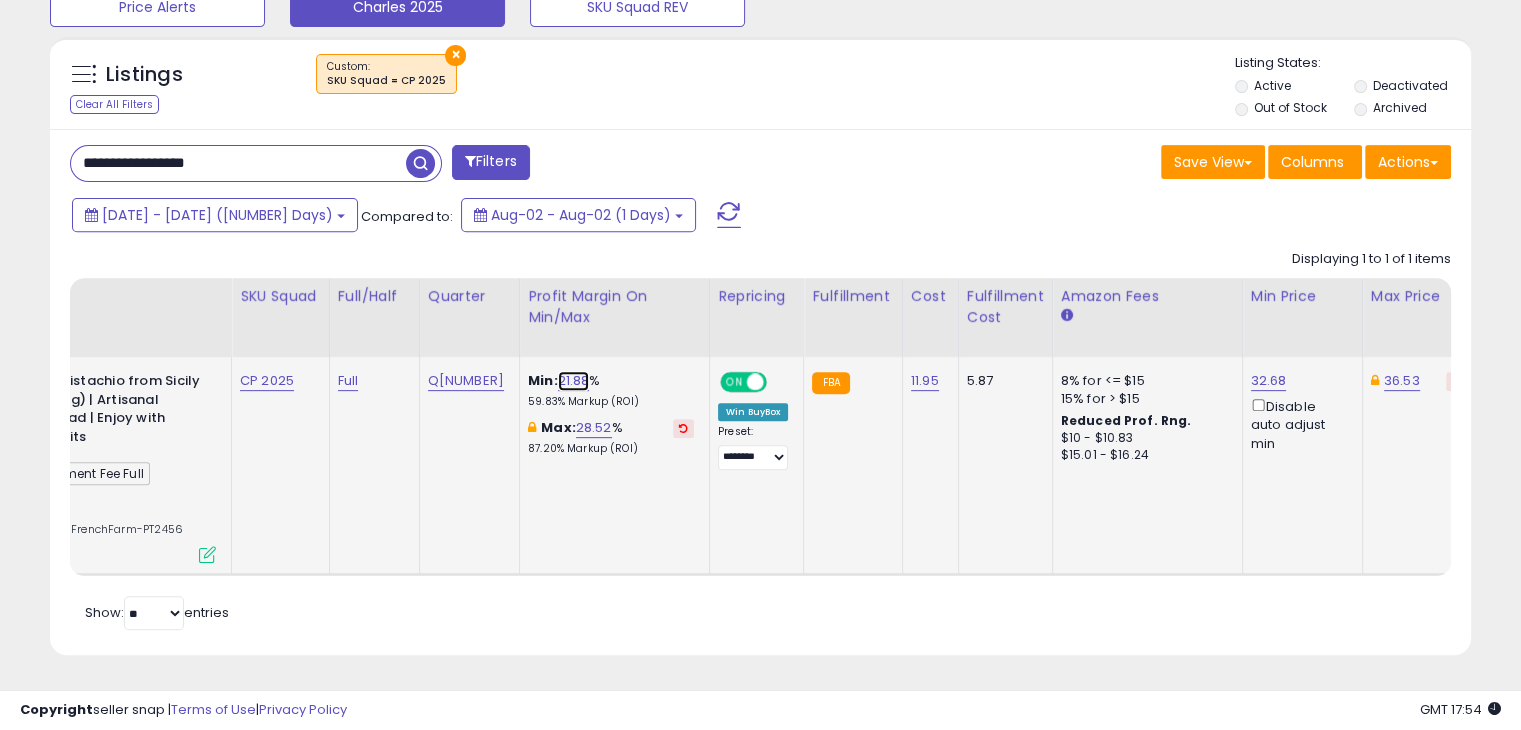 click on "21.88" at bounding box center (574, 381) 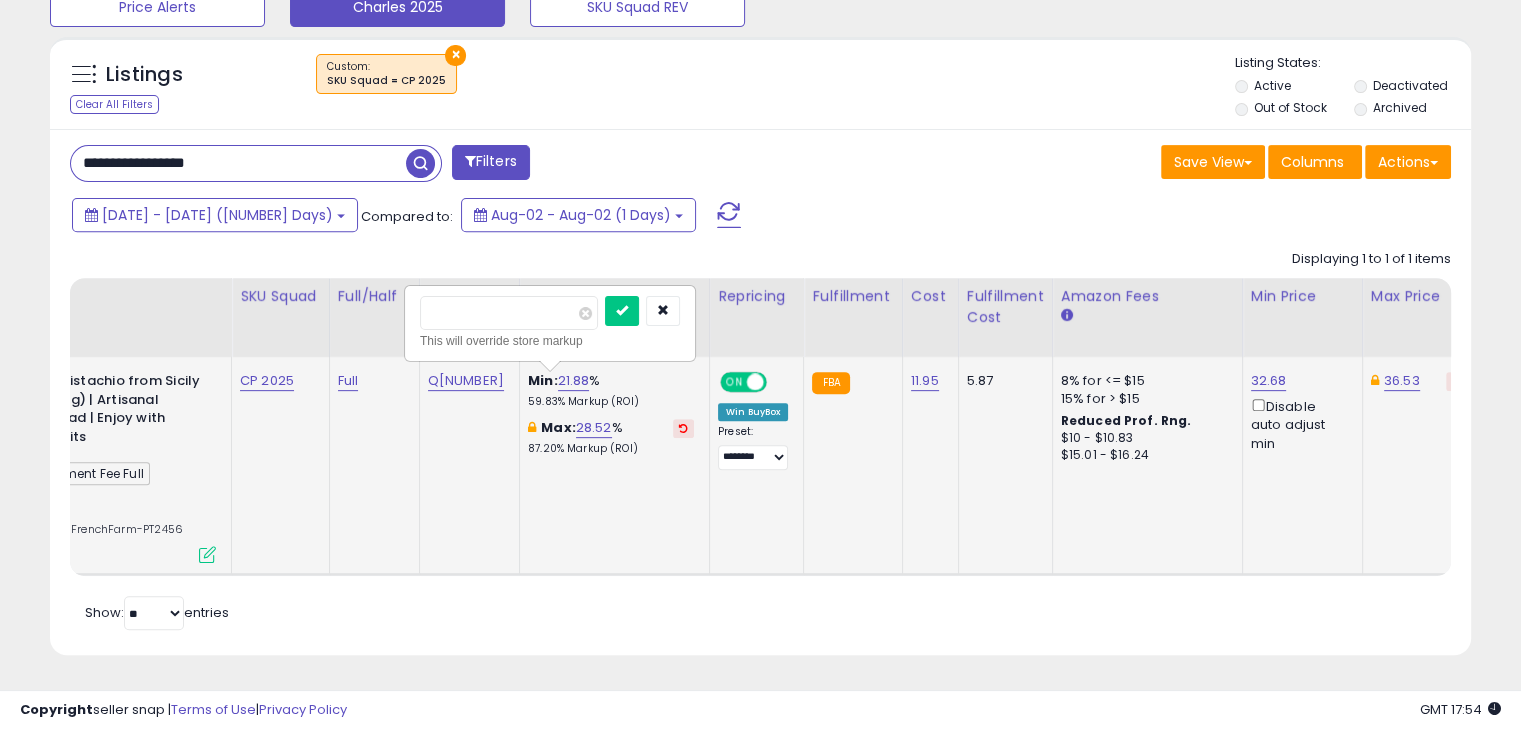type on "*" 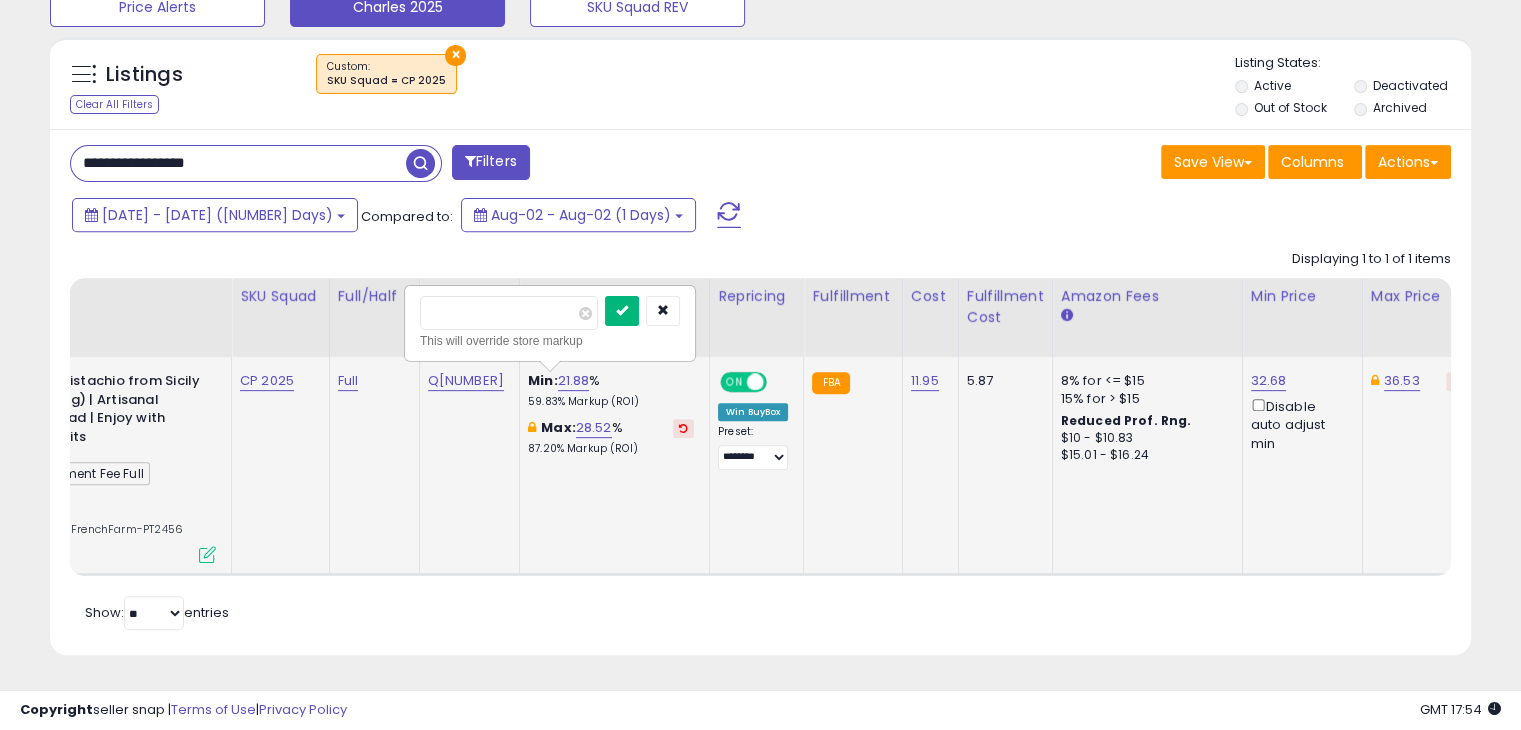 type on "*****" 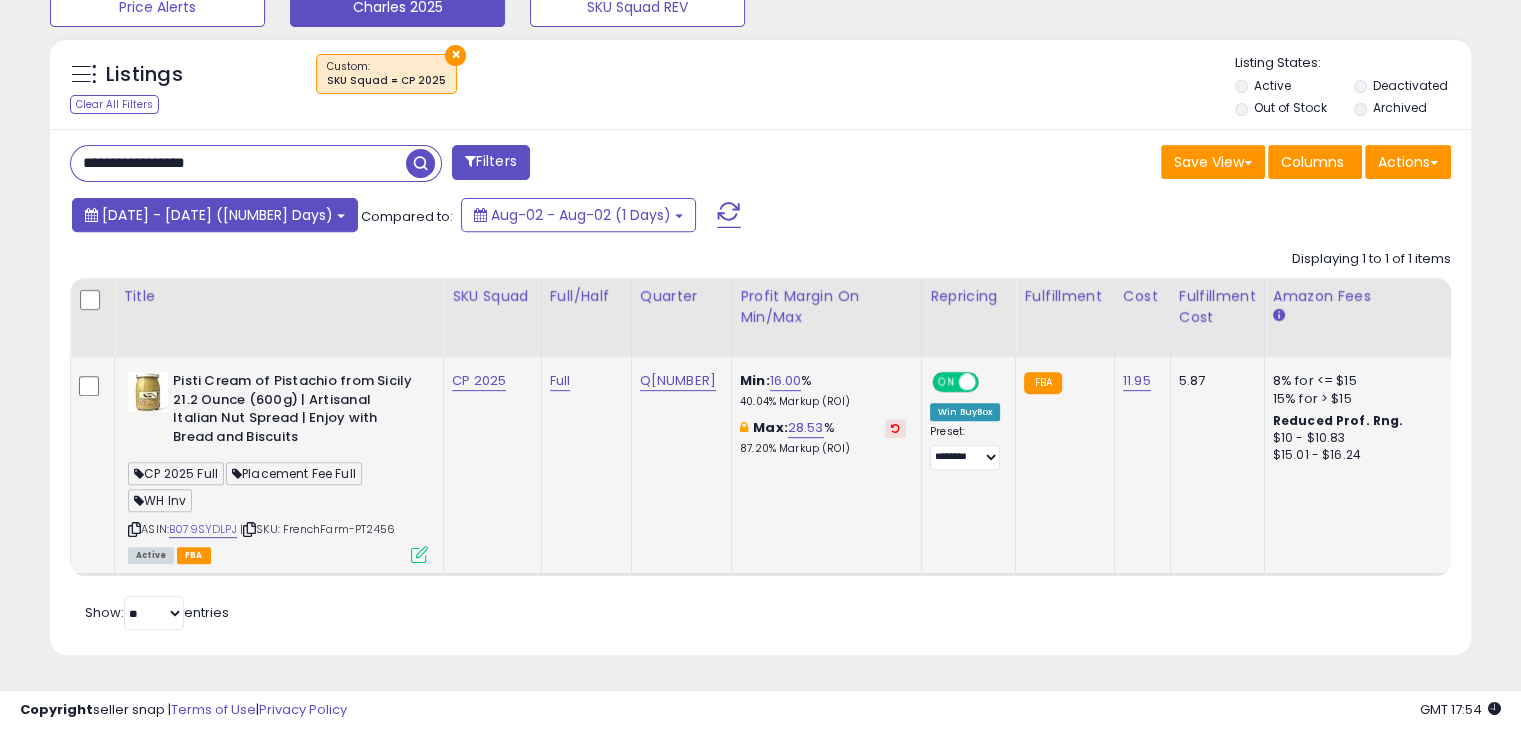 click on "[DATE] - [DATE] ([NUMBER] Days)" at bounding box center [215, 215] 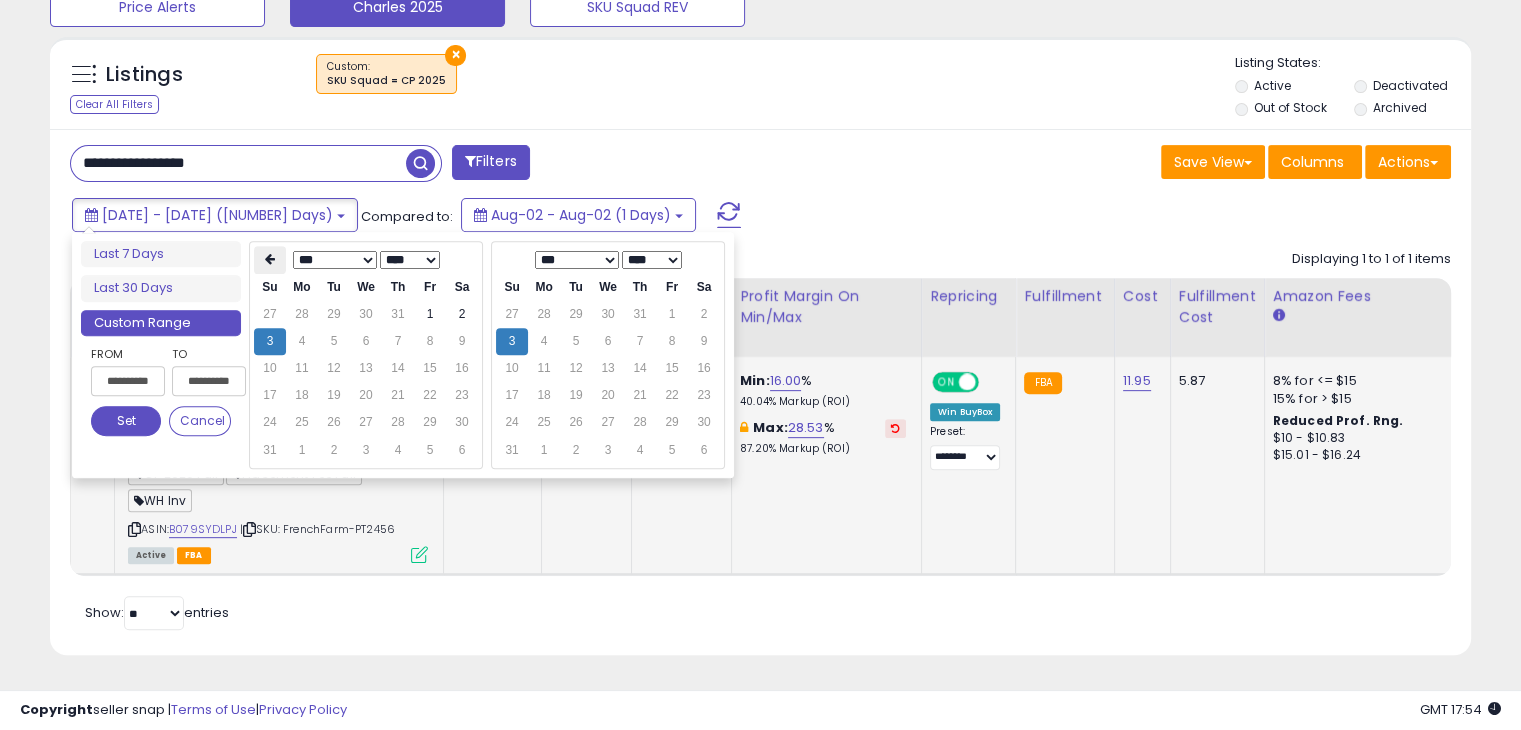 click at bounding box center (270, 260) 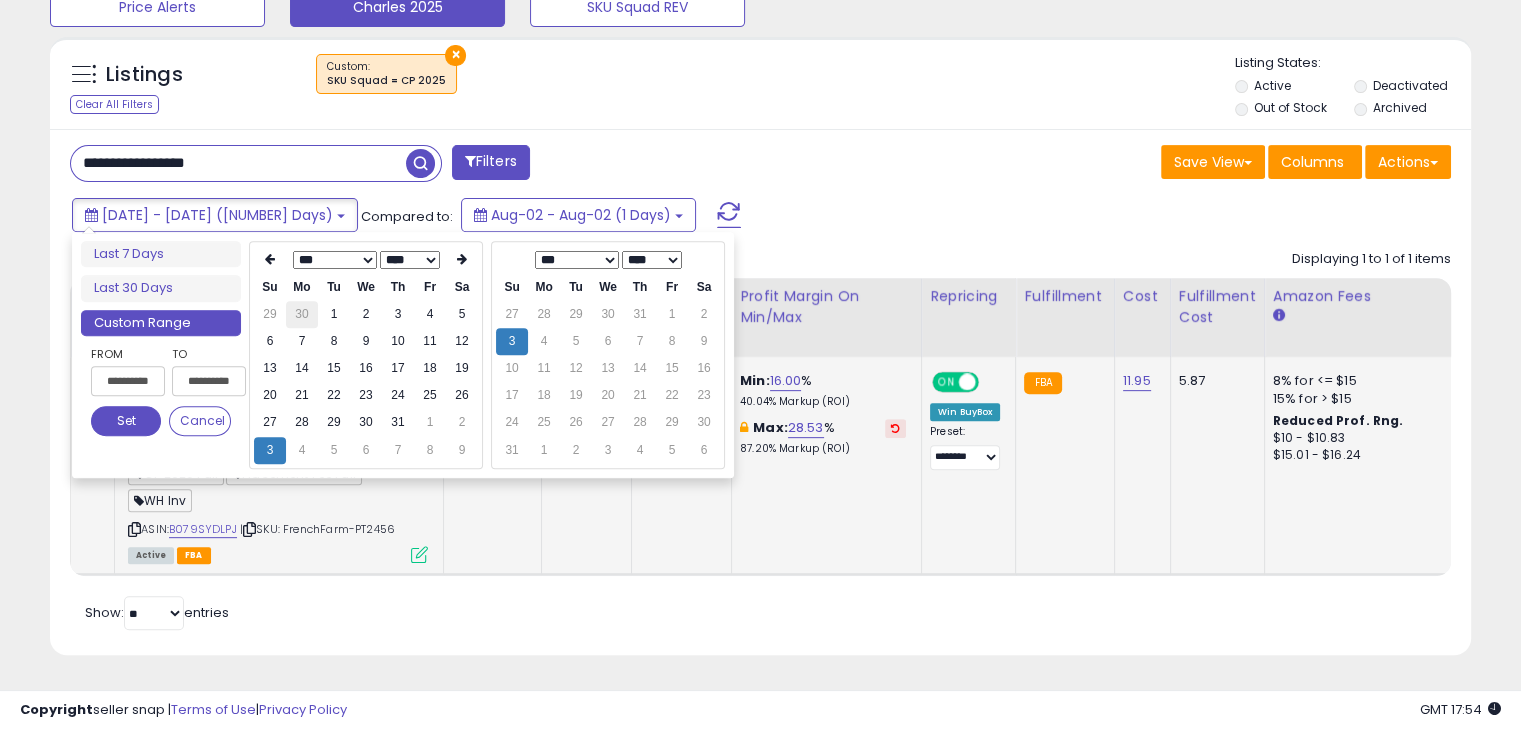 click on "30" at bounding box center (302, 314) 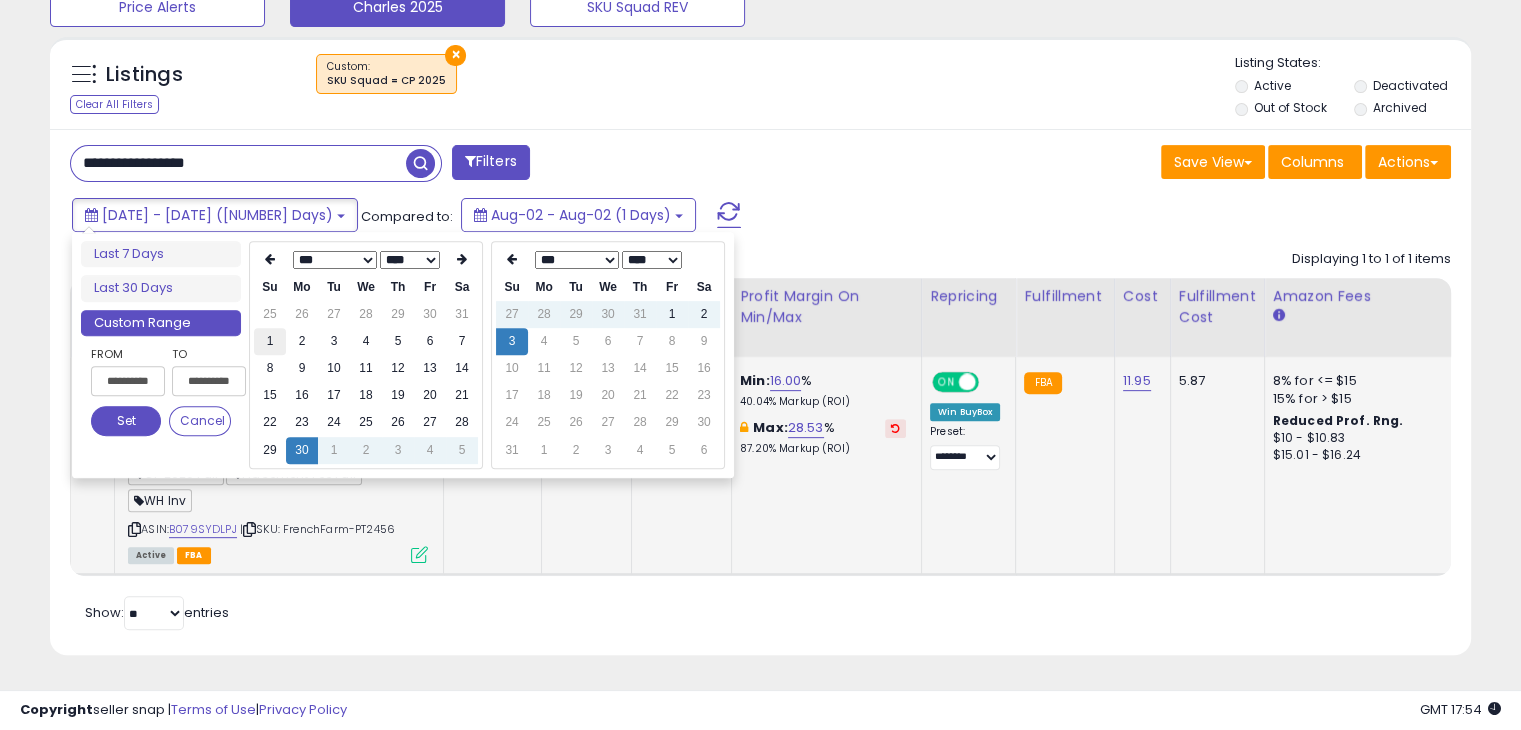 type on "**********" 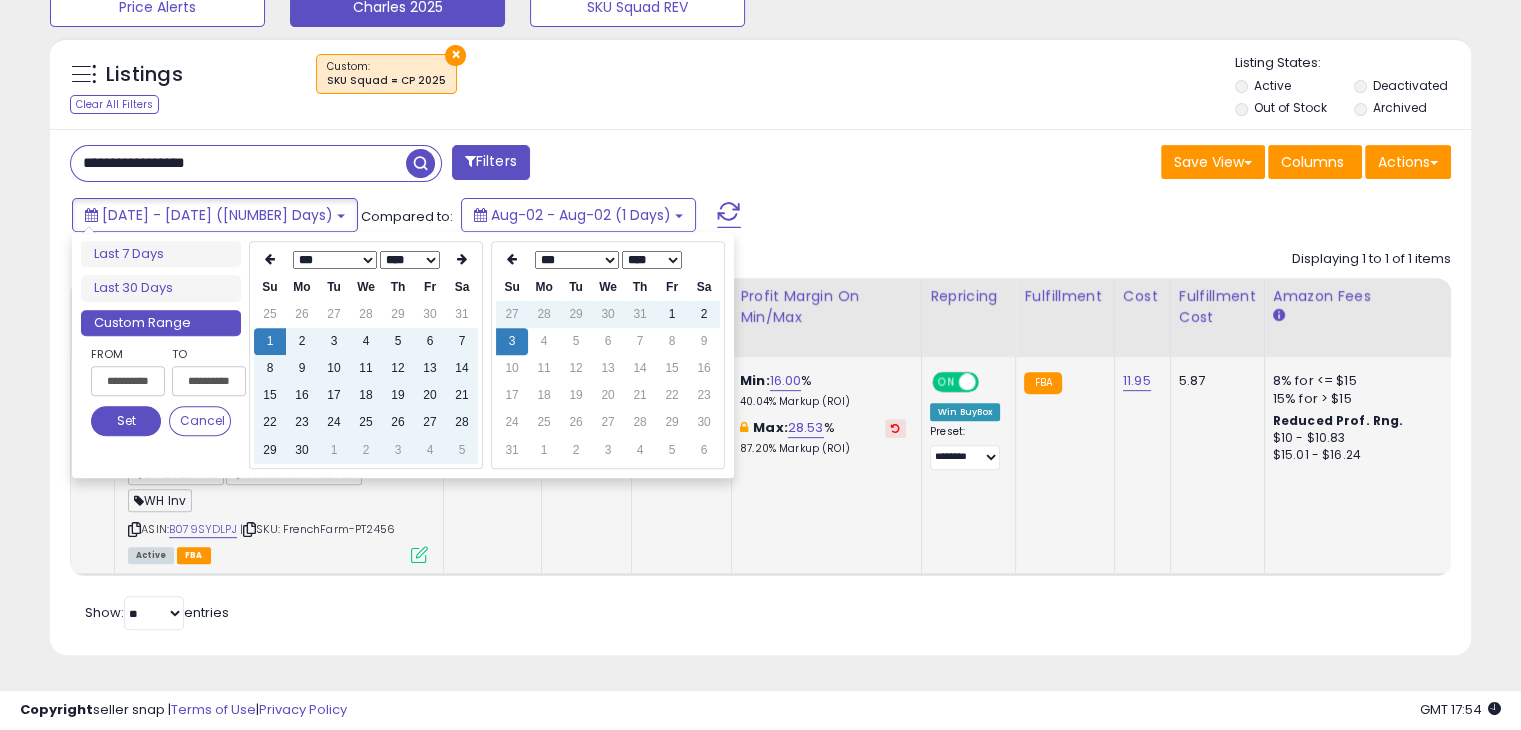click on "Set" at bounding box center (126, 421) 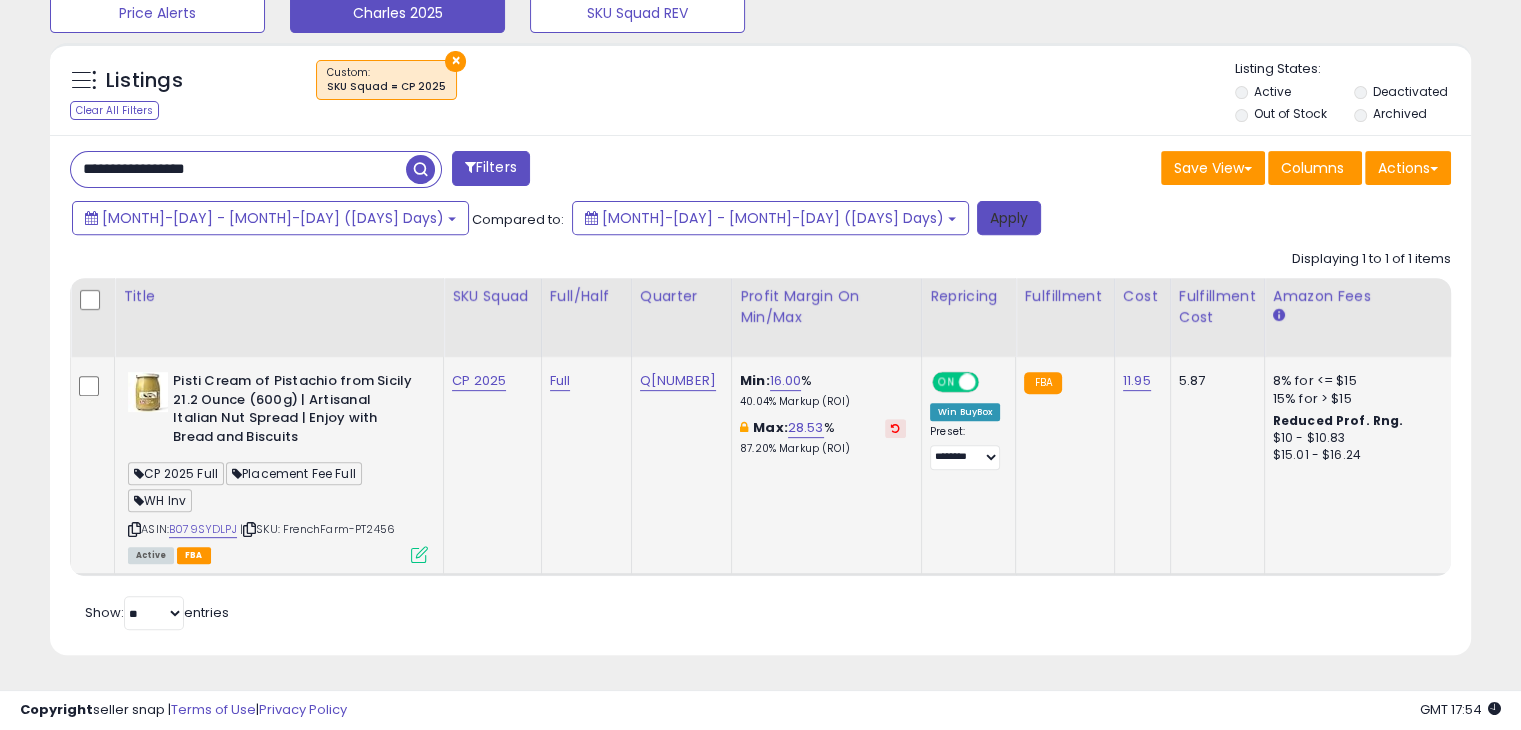 click on "Apply" at bounding box center (1009, 218) 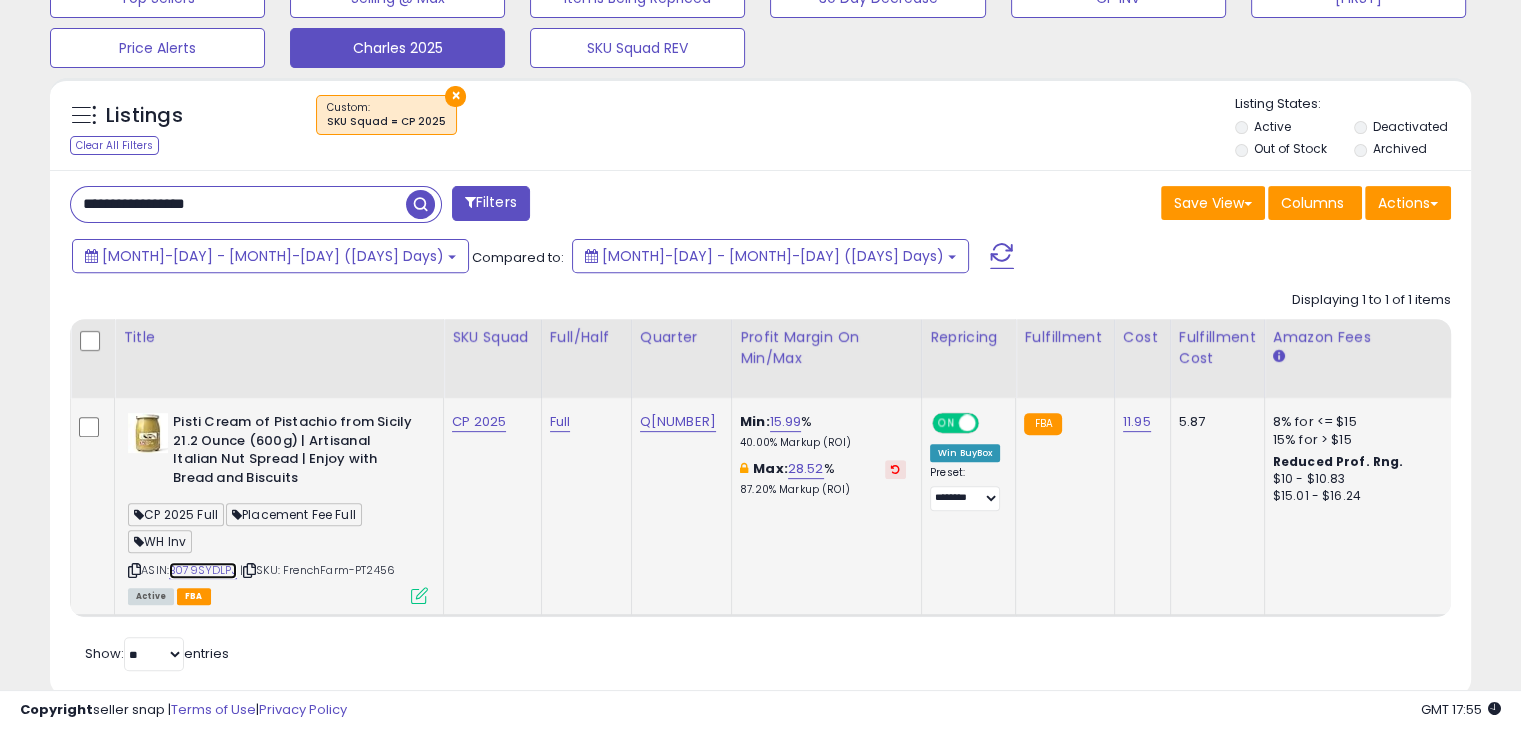 click on "B079SYDLPJ" at bounding box center [203, 570] 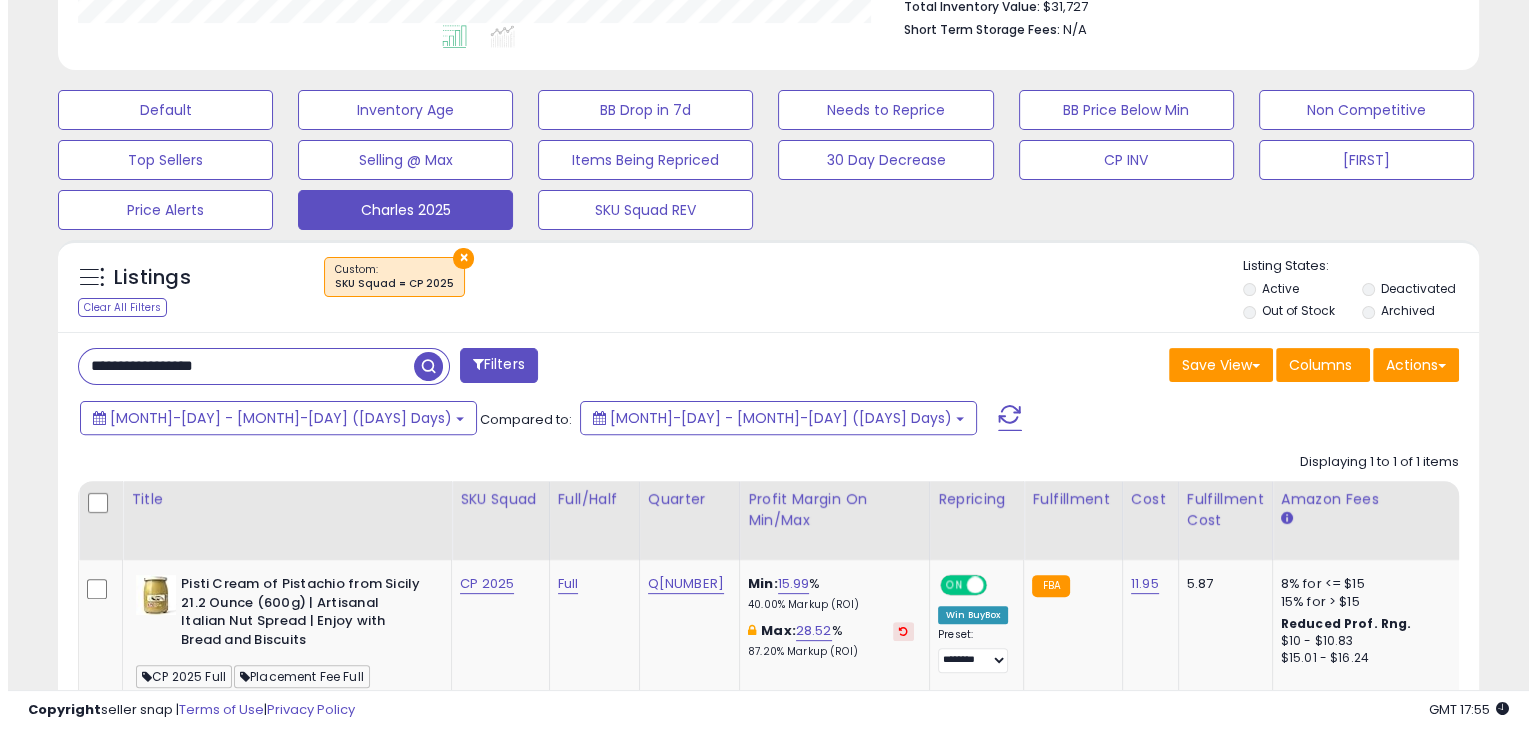 scroll, scrollTop: 522, scrollLeft: 0, axis: vertical 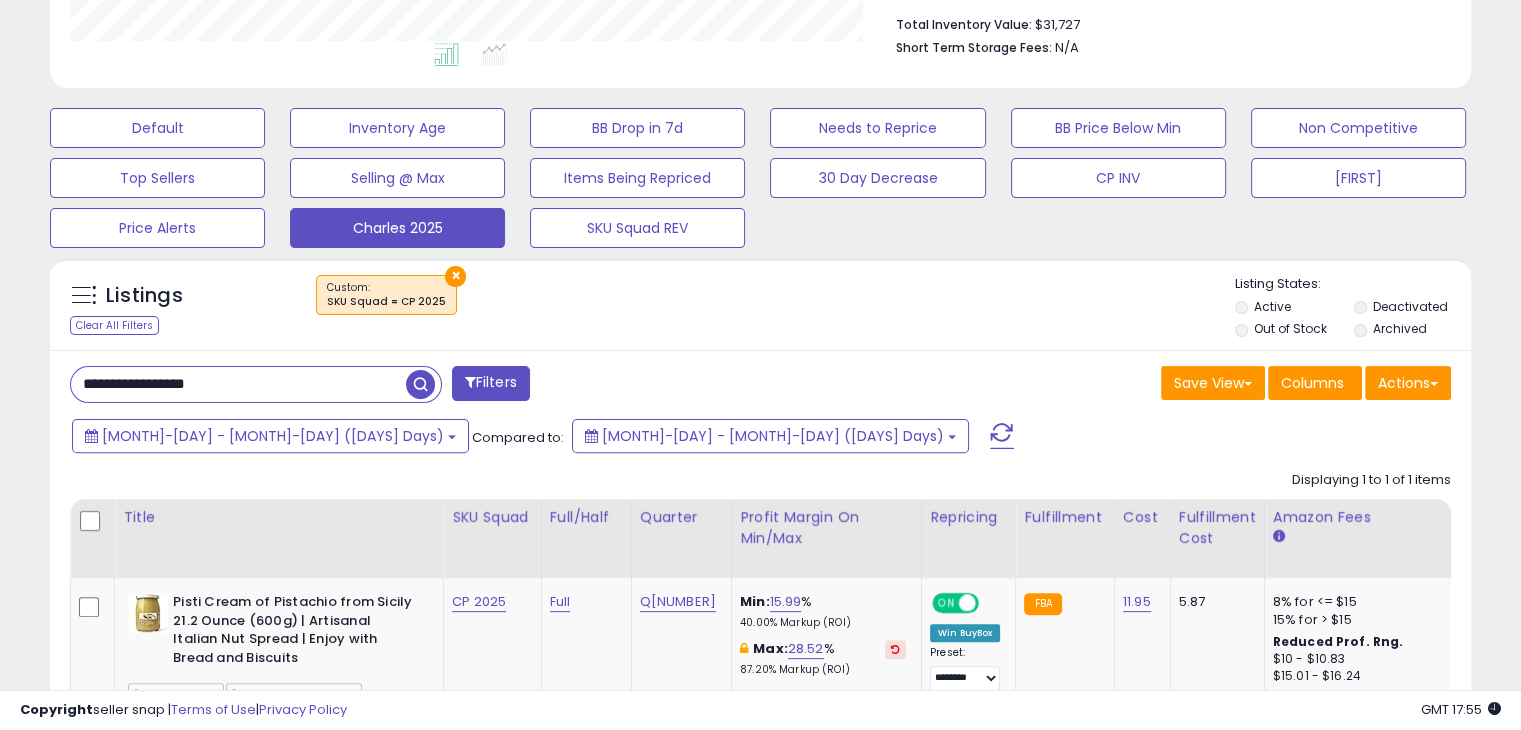 click on "**********" at bounding box center (238, 384) 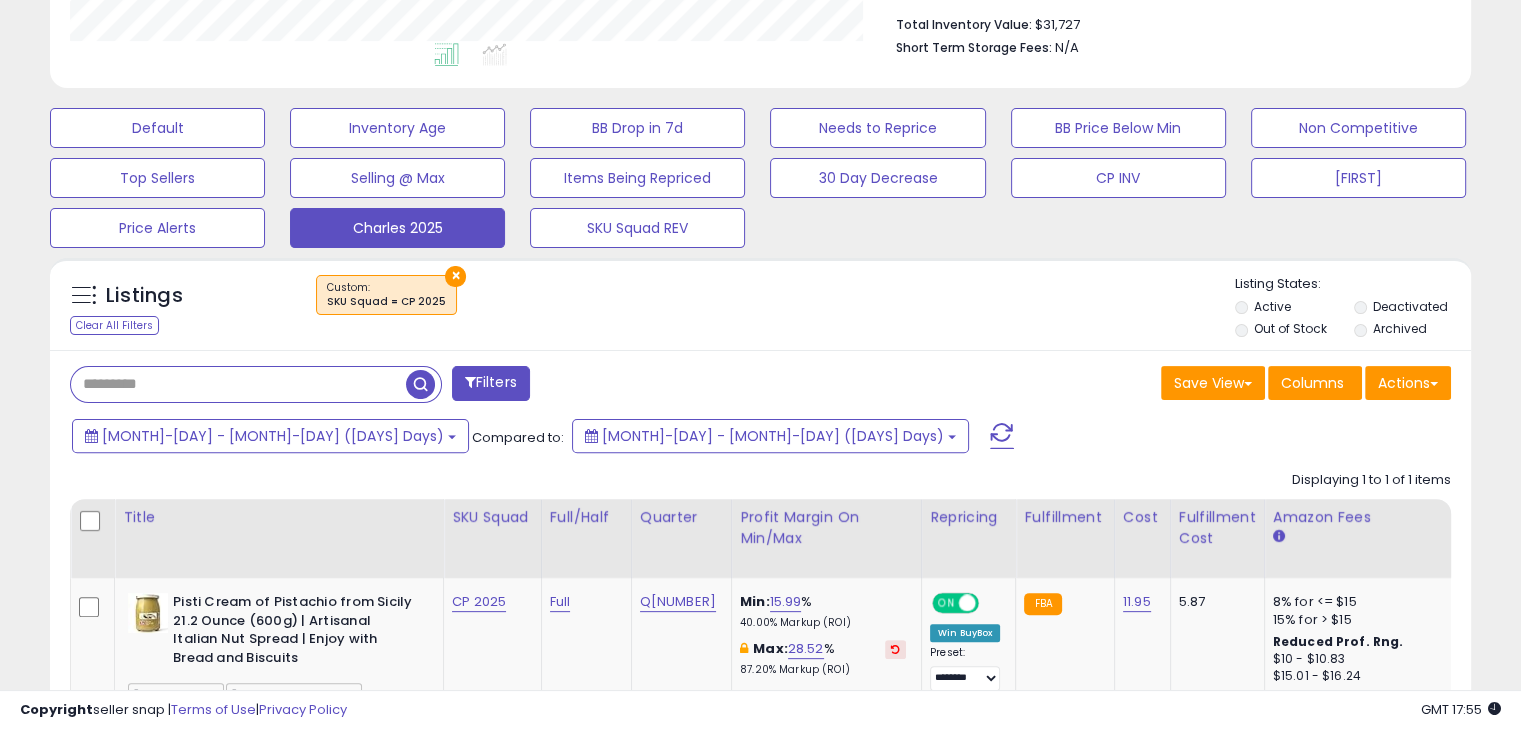 type 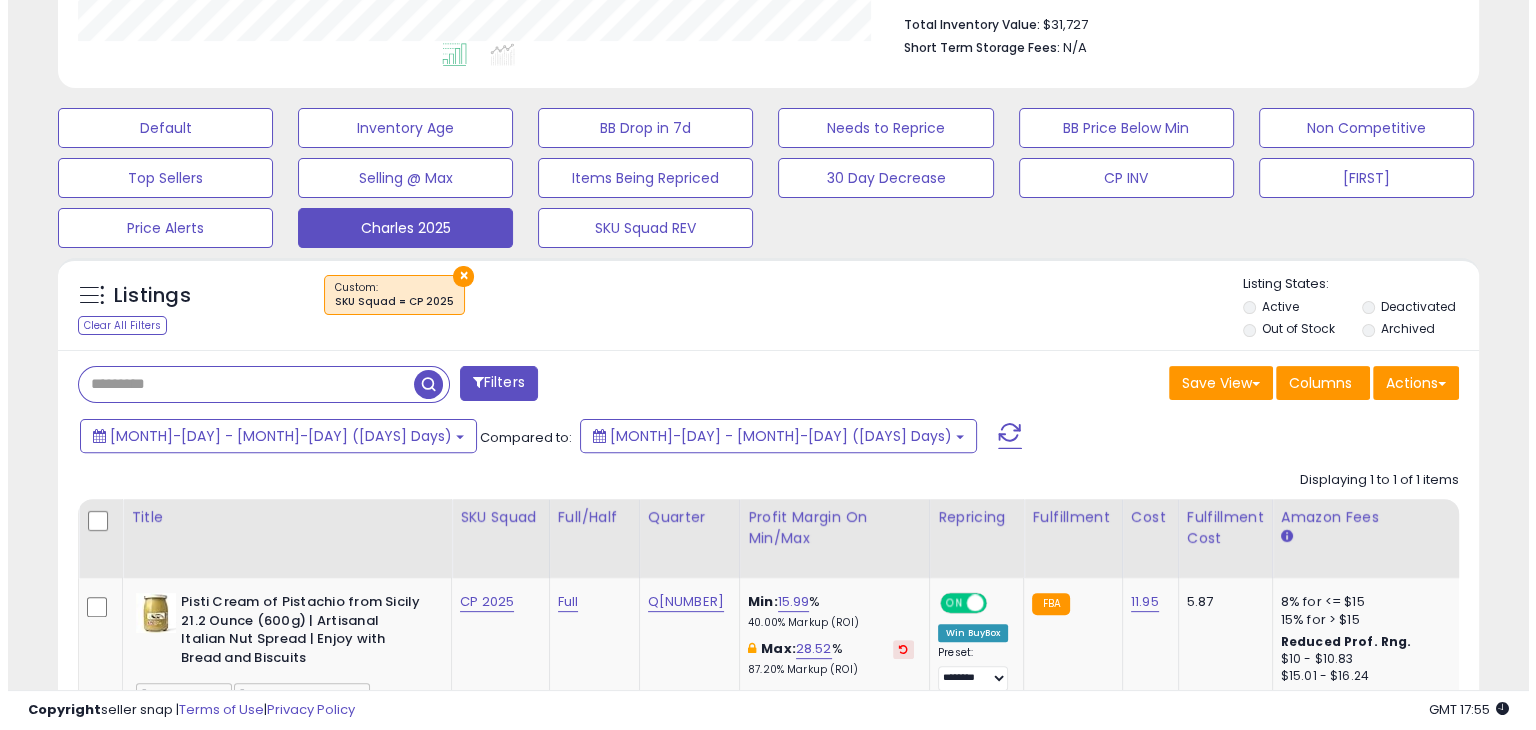 scroll, scrollTop: 999589, scrollLeft: 999168, axis: both 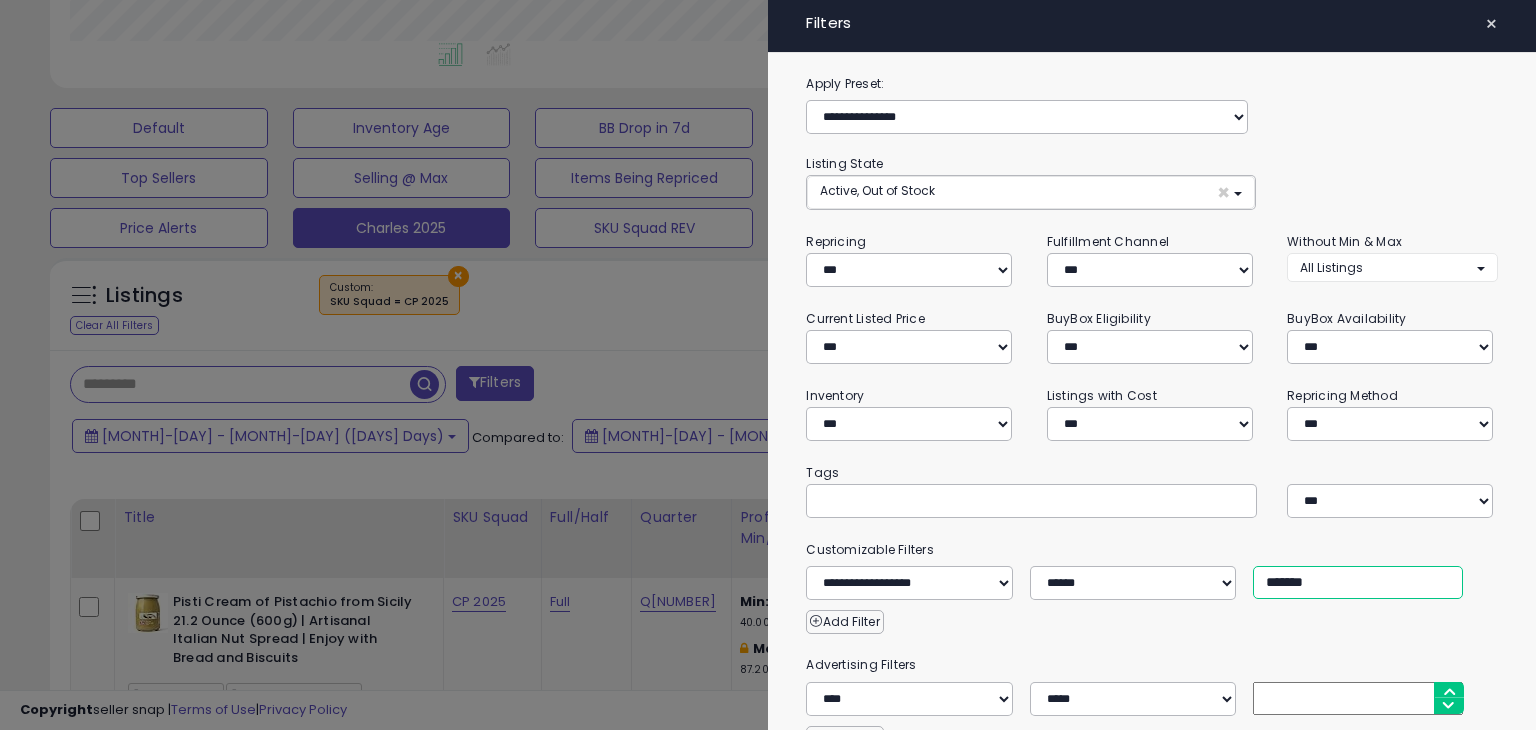 click on "*******" at bounding box center [1358, 582] 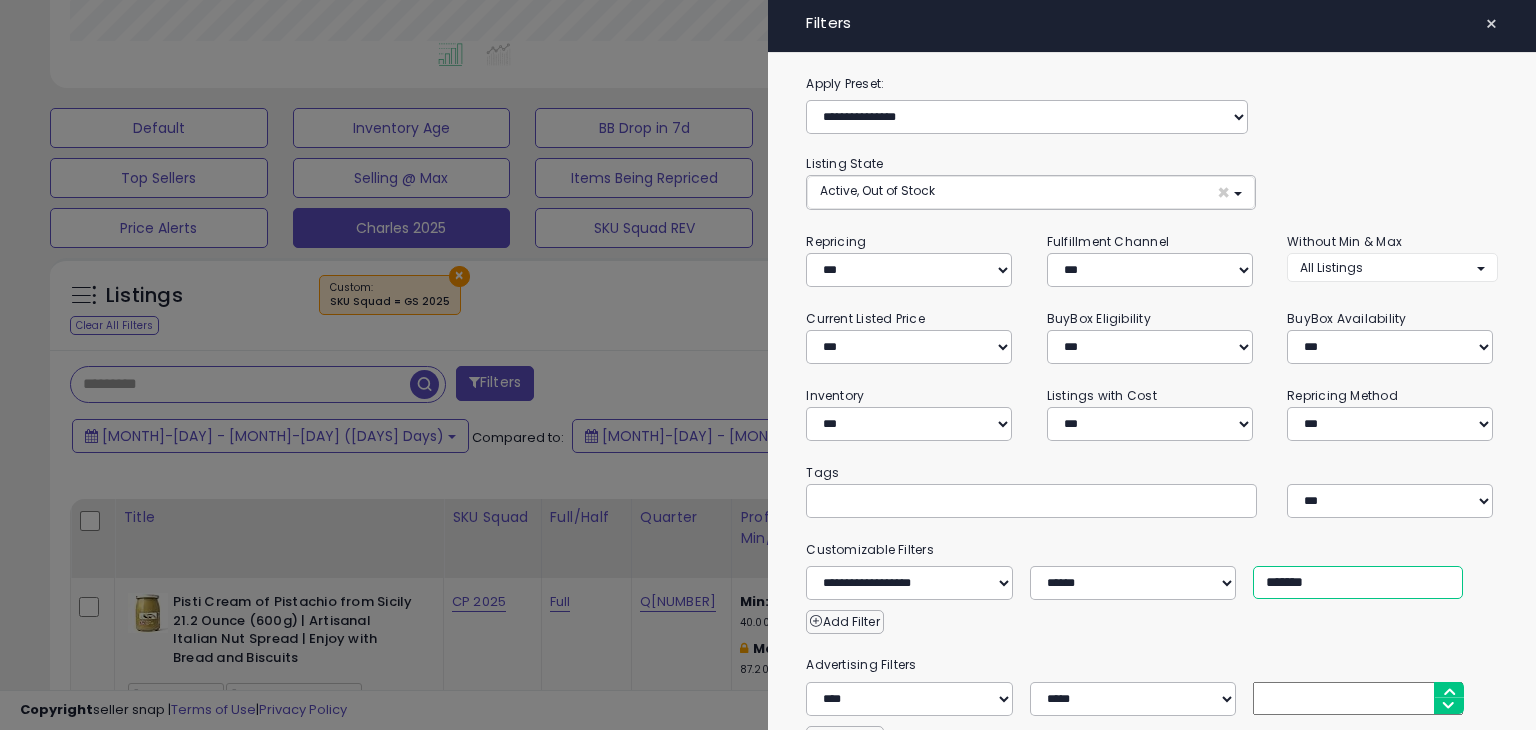 type on "*******" 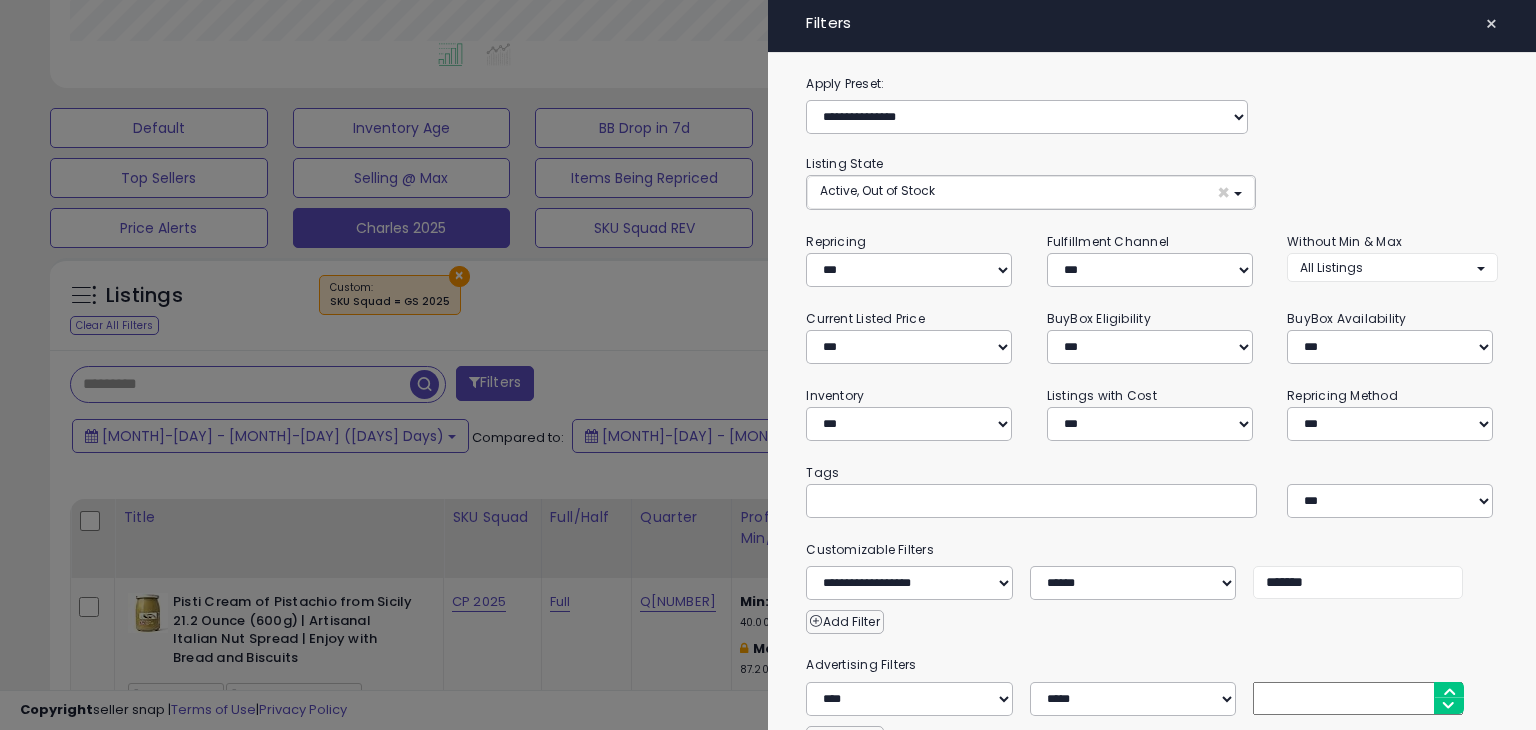 click at bounding box center [768, 365] 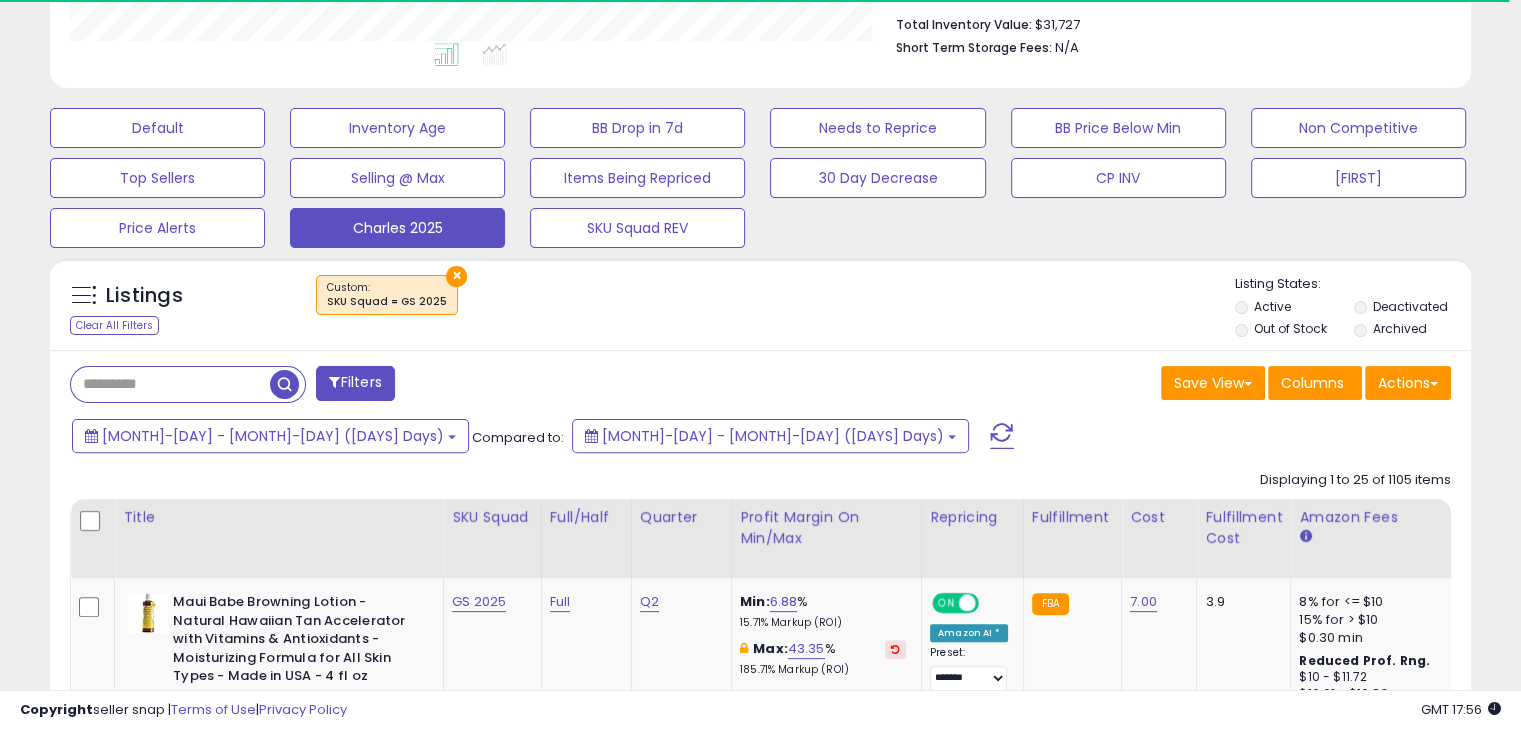 scroll, scrollTop: 409, scrollLeft: 822, axis: both 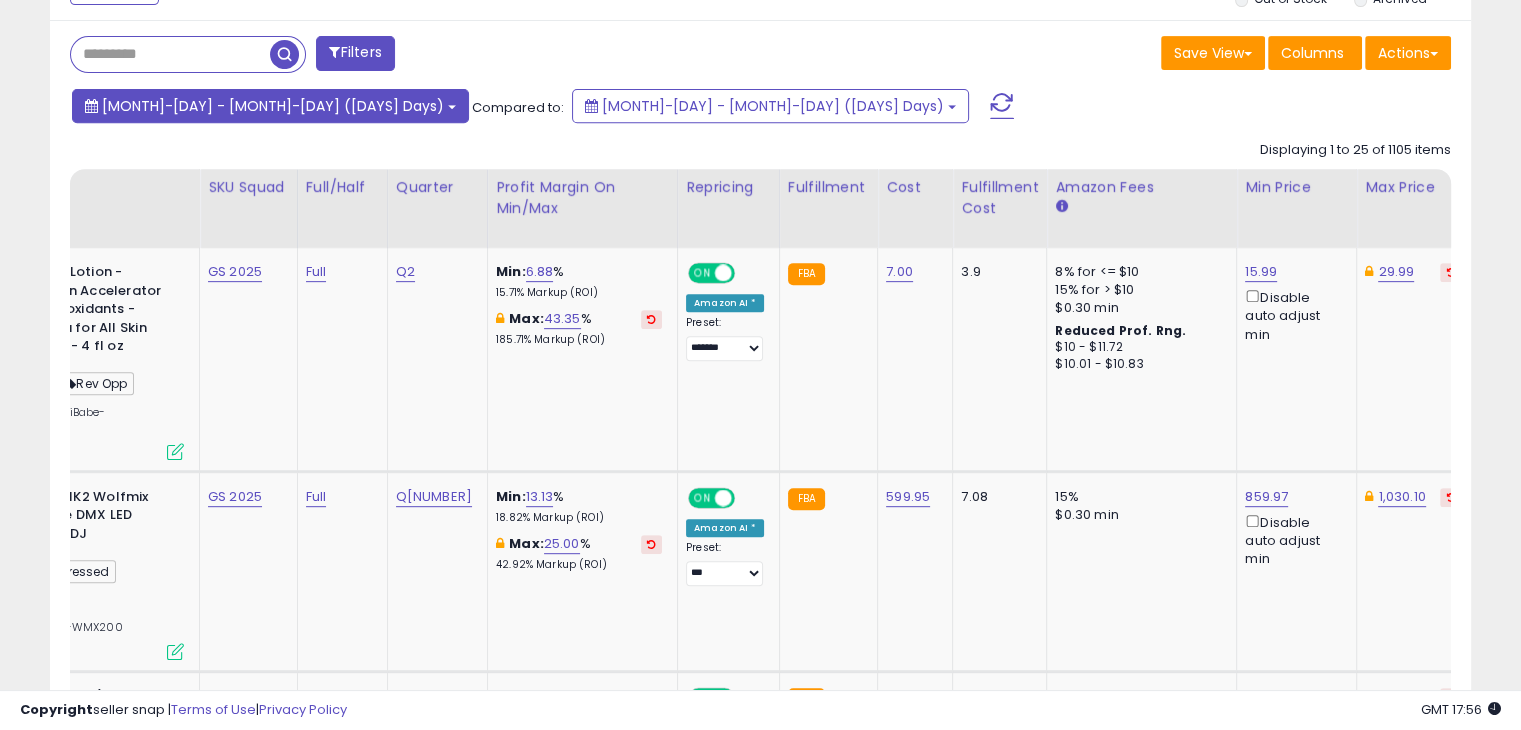 click at bounding box center [452, 107] 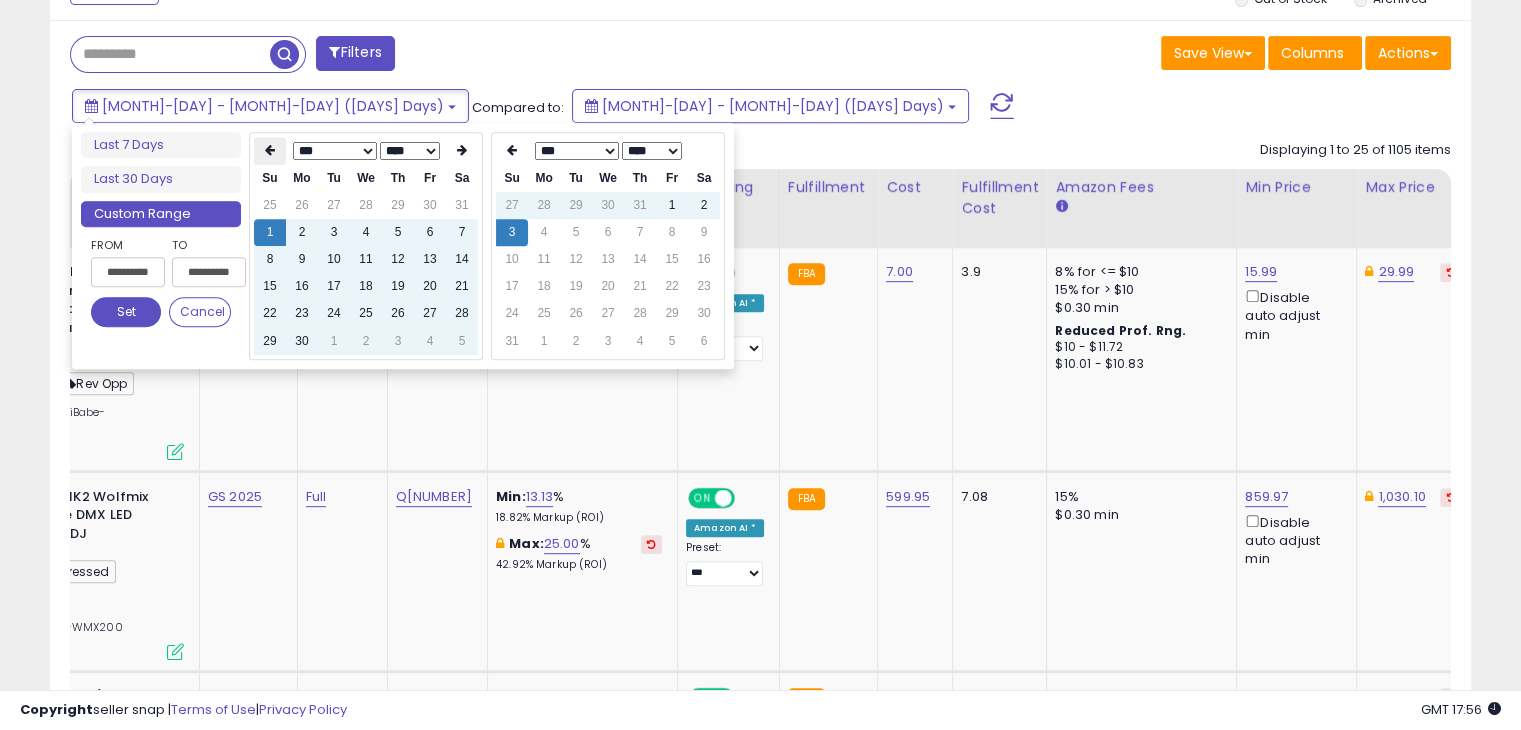 click at bounding box center (270, 151) 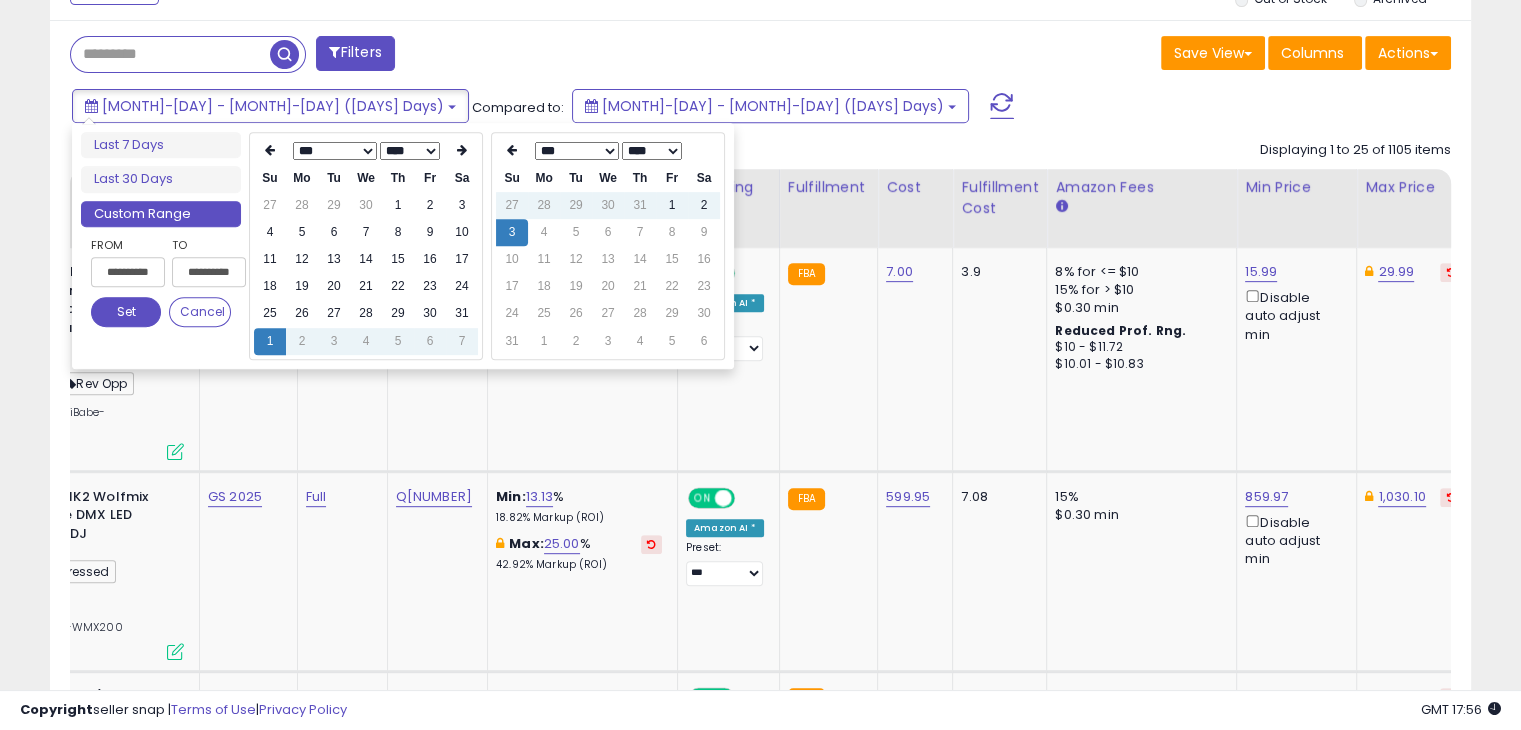 click at bounding box center (270, 151) 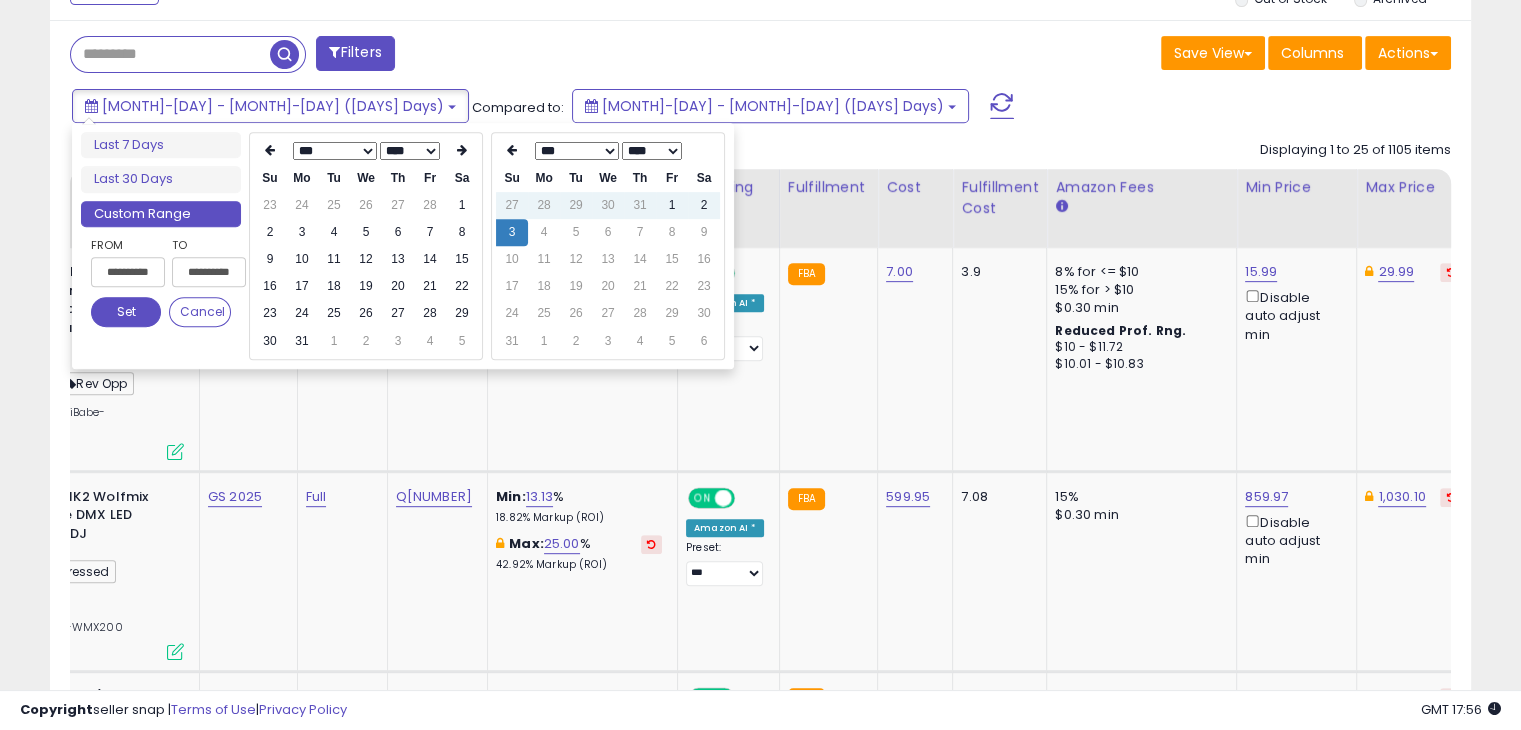 click at bounding box center [270, 151] 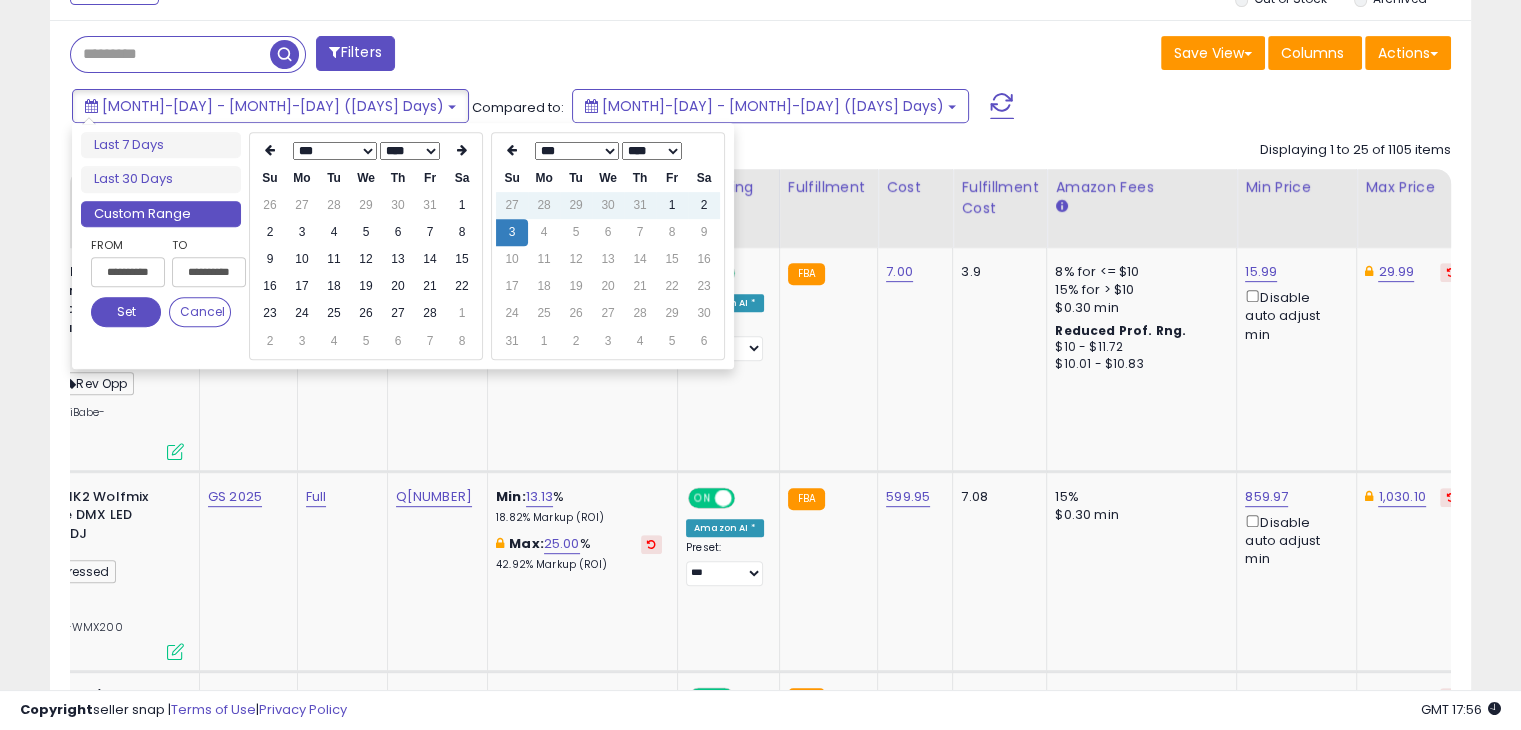 click at bounding box center [270, 151] 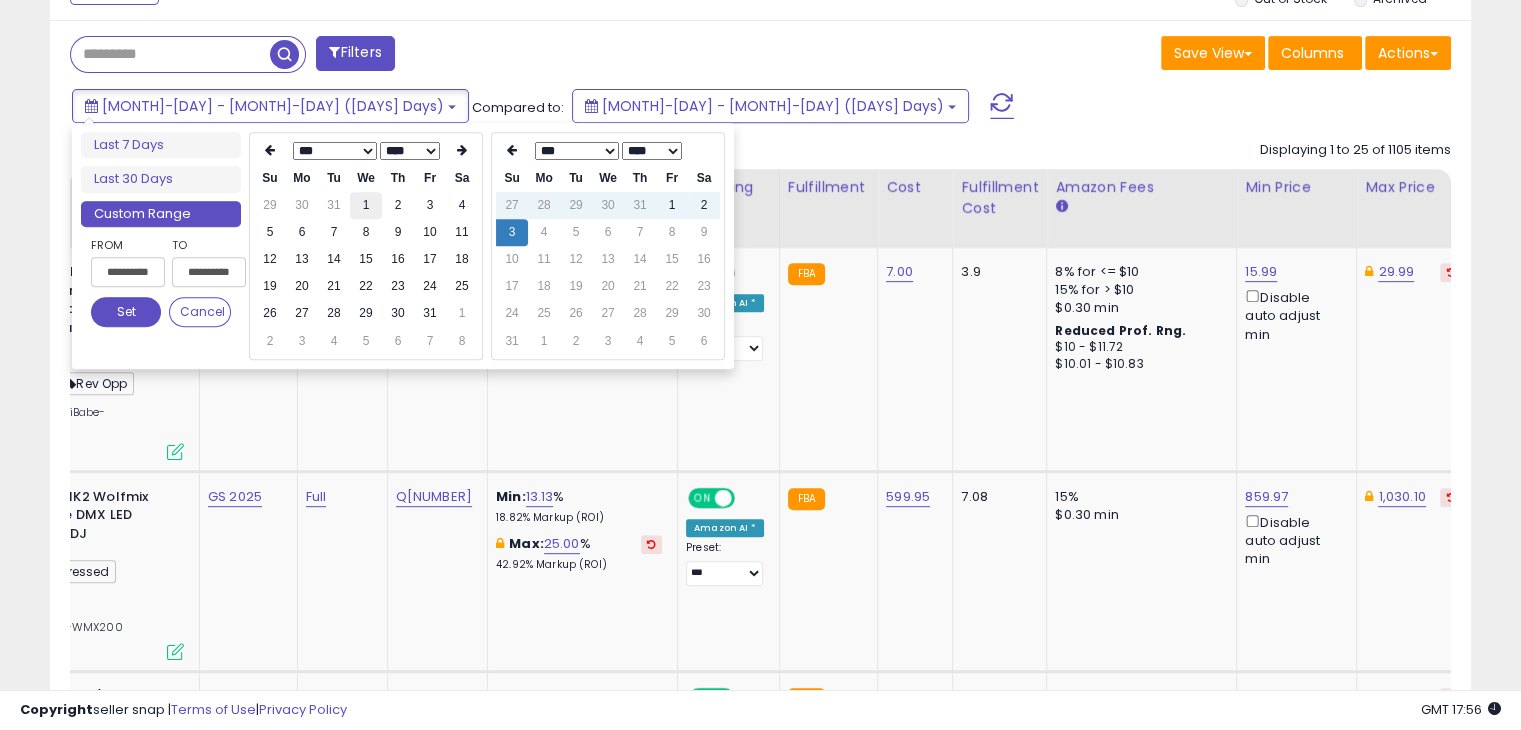 click on "1" at bounding box center [366, 205] 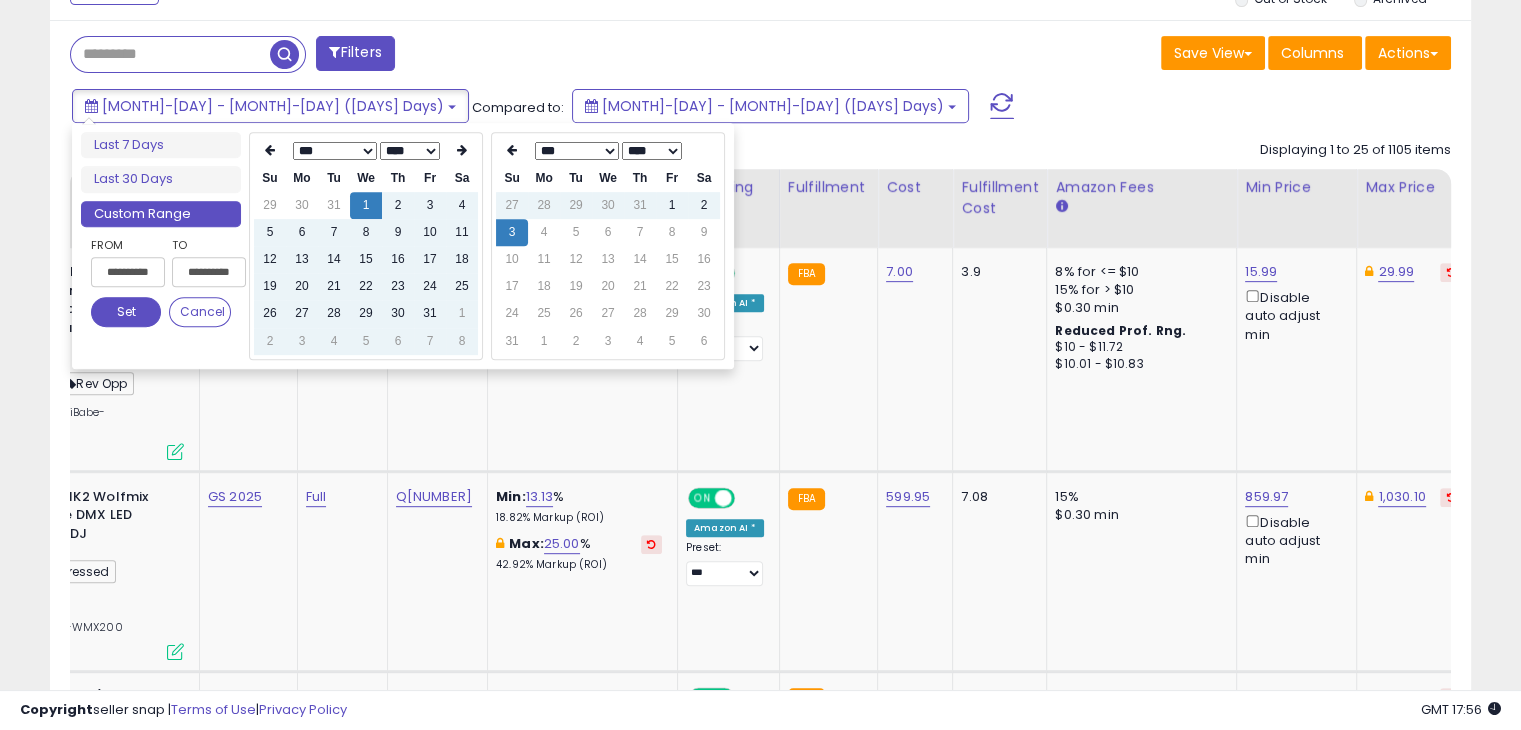 type on "**********" 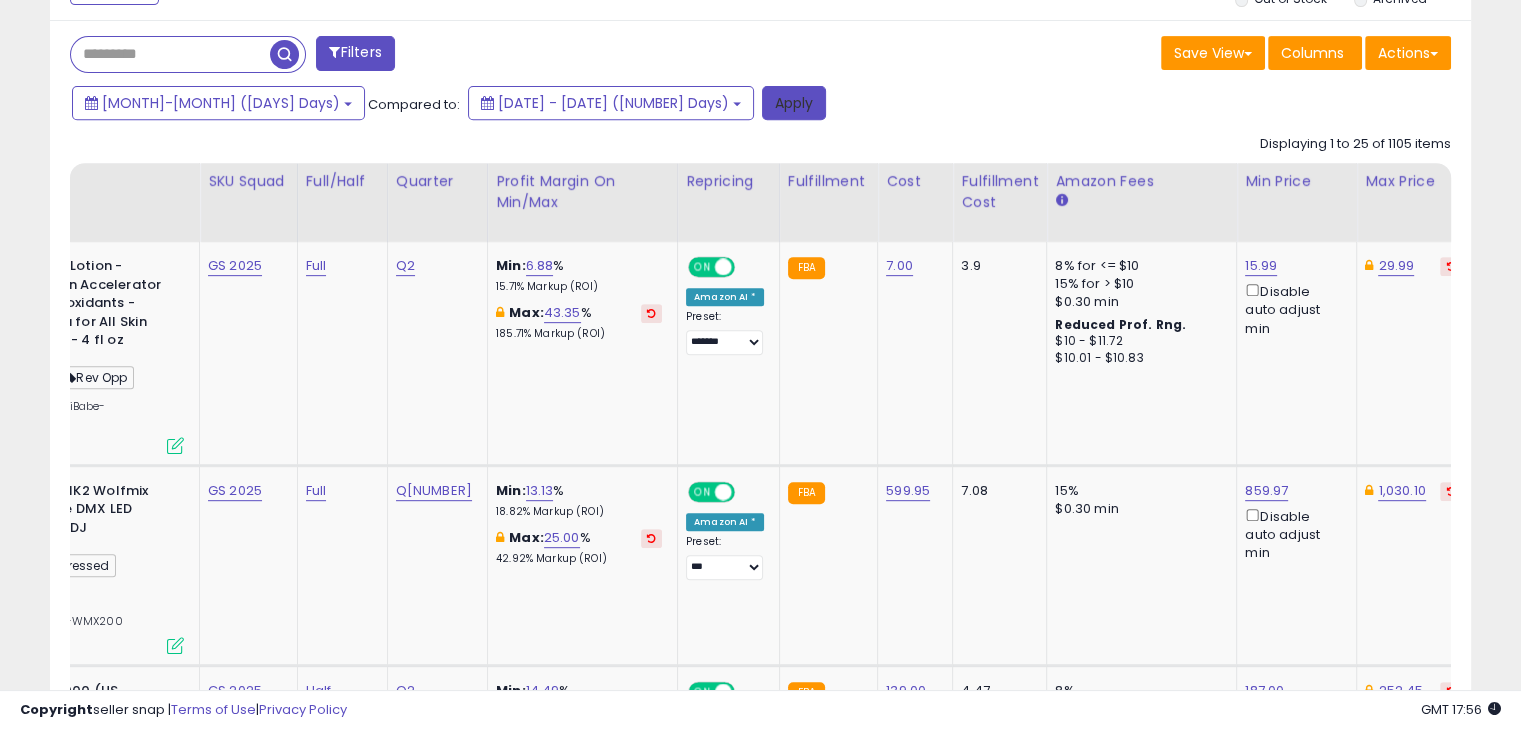 click on "Apply" at bounding box center [794, 103] 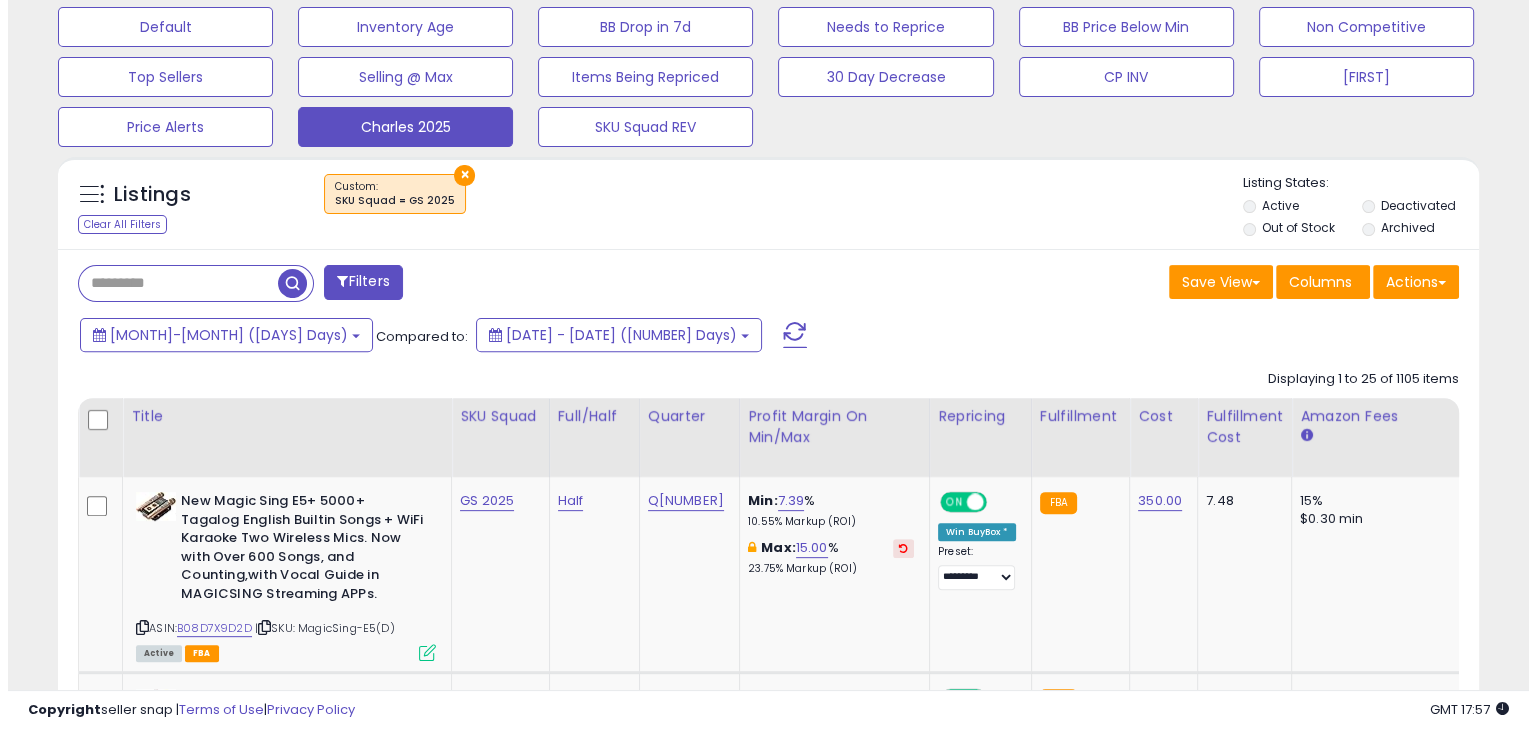 scroll, scrollTop: 624, scrollLeft: 0, axis: vertical 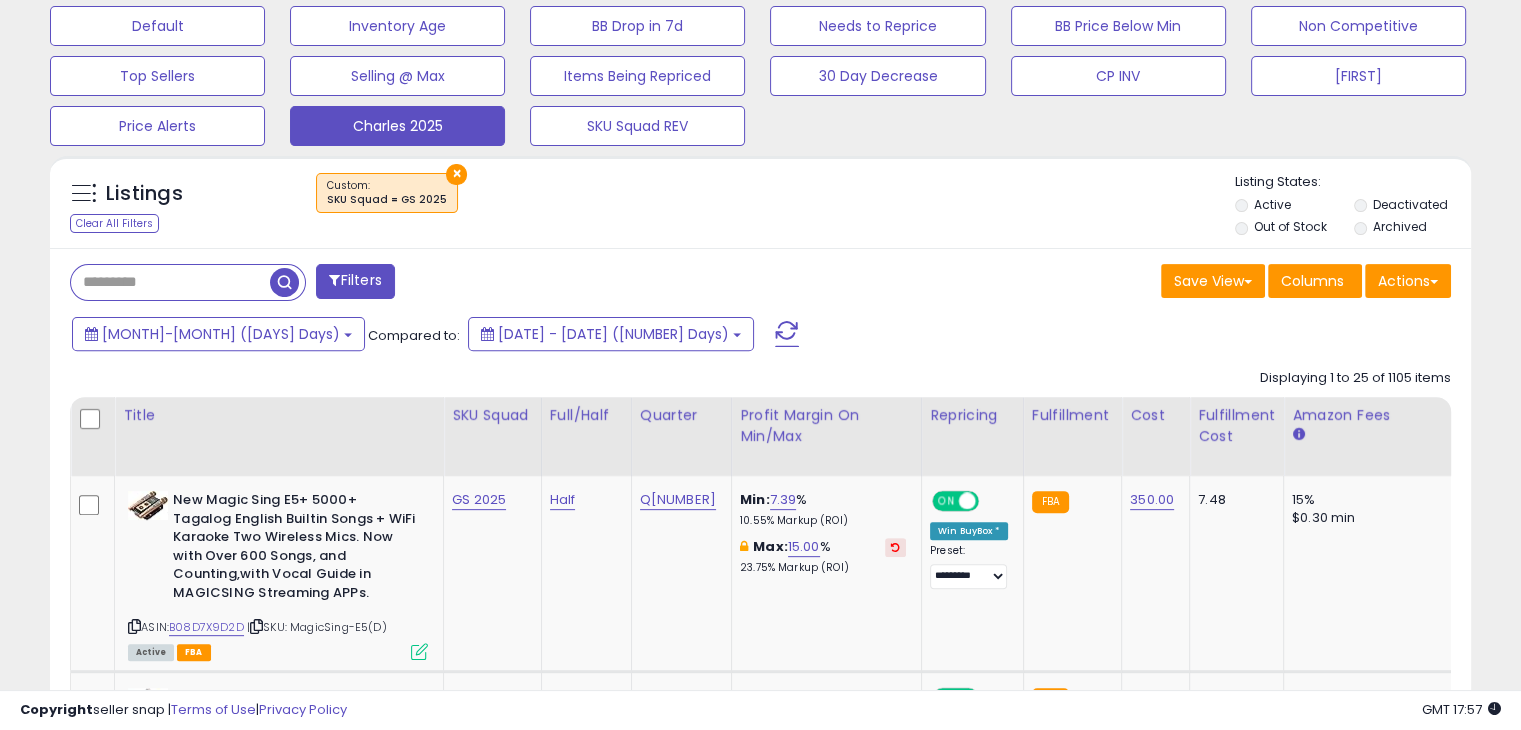 click on "Filters" at bounding box center [355, 281] 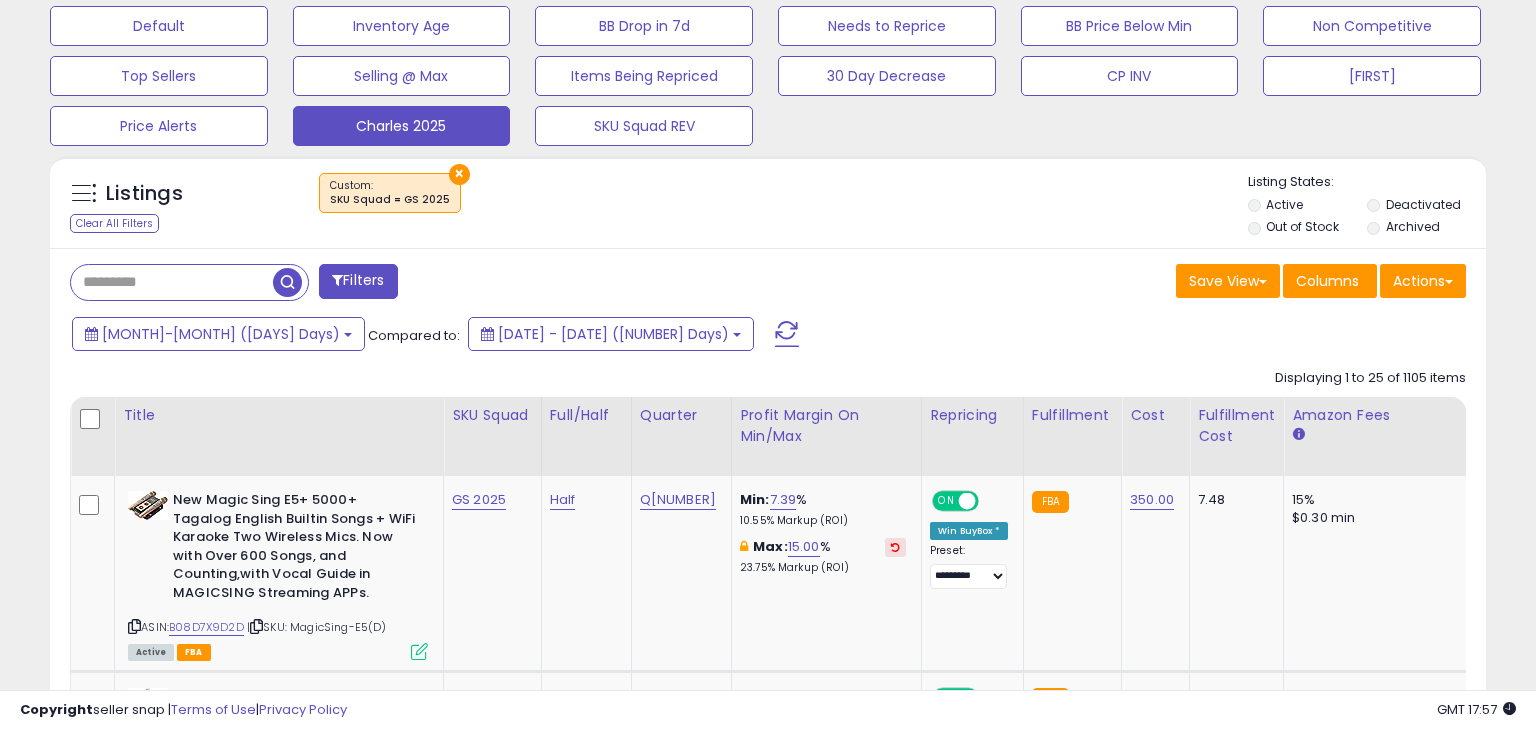 scroll, scrollTop: 999589, scrollLeft: 999168, axis: both 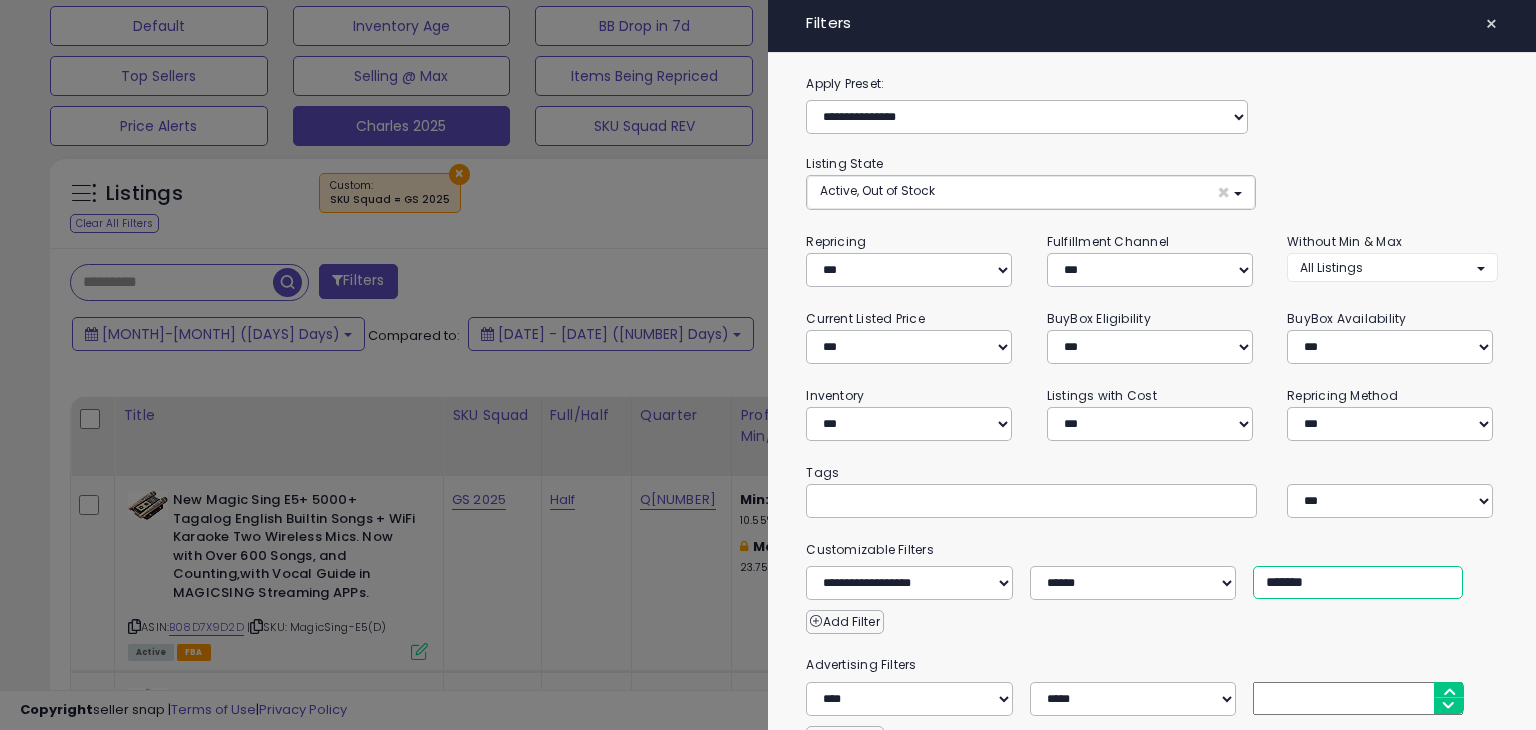 click on "*******" at bounding box center (1358, 582) 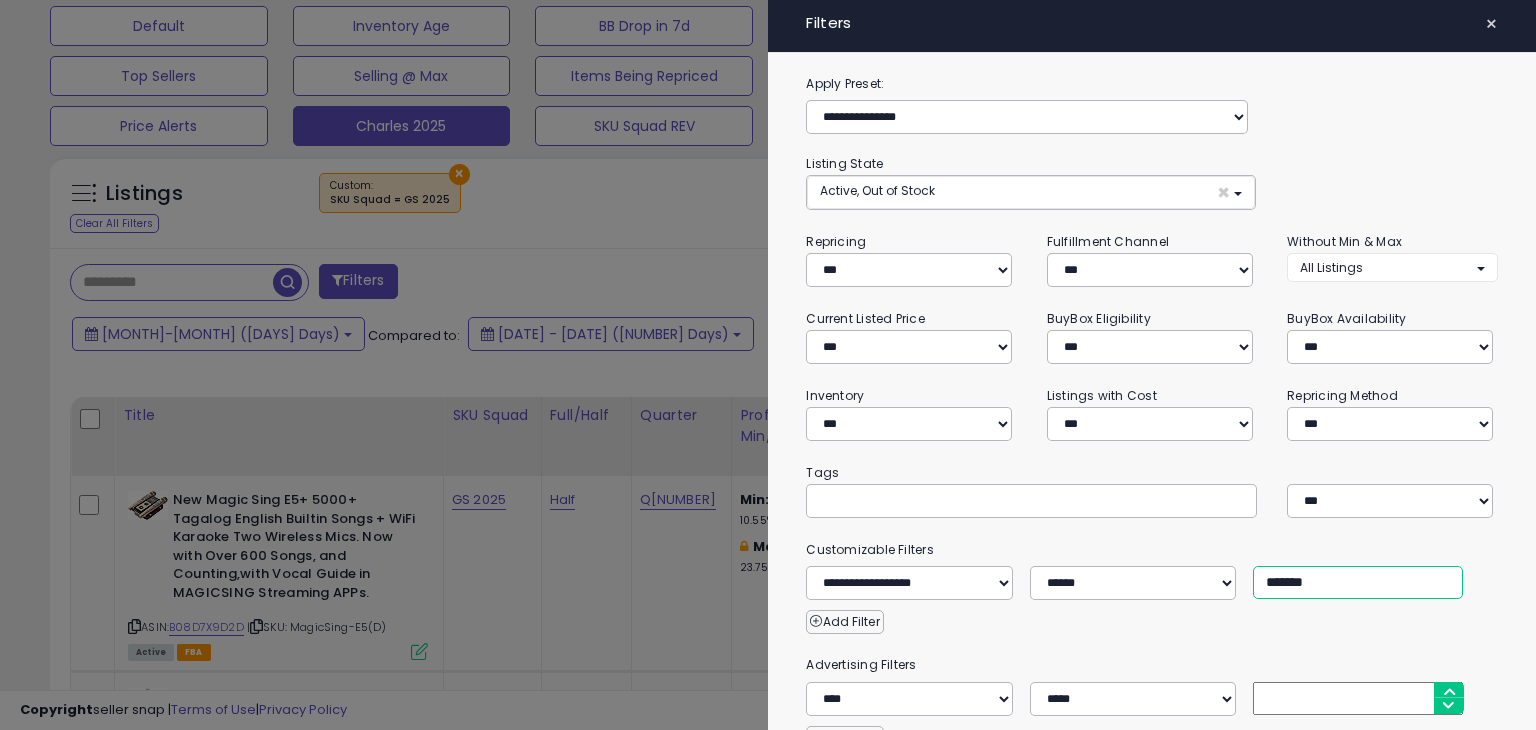 click on "*******" at bounding box center (1358, 582) 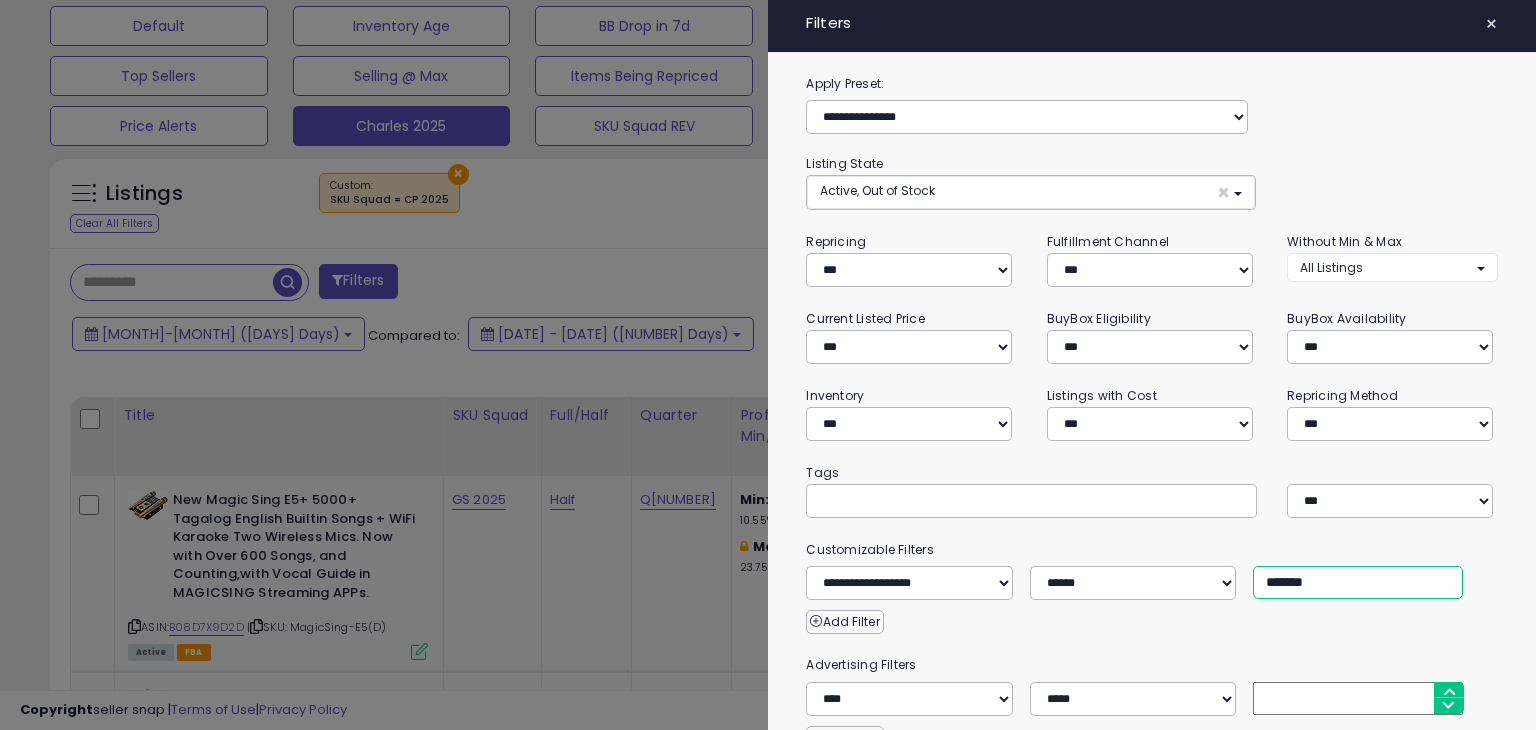 type on "*******" 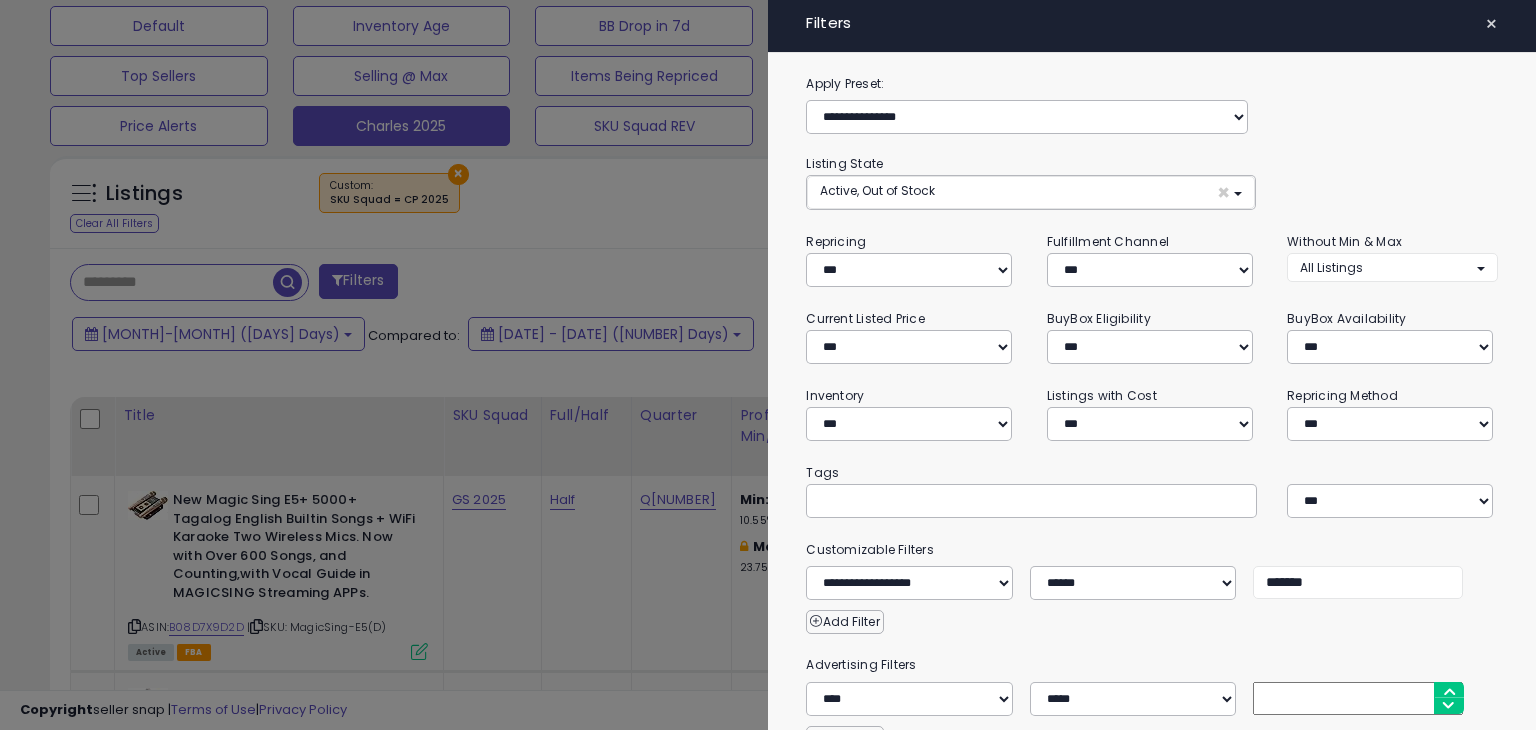 click at bounding box center [768, 365] 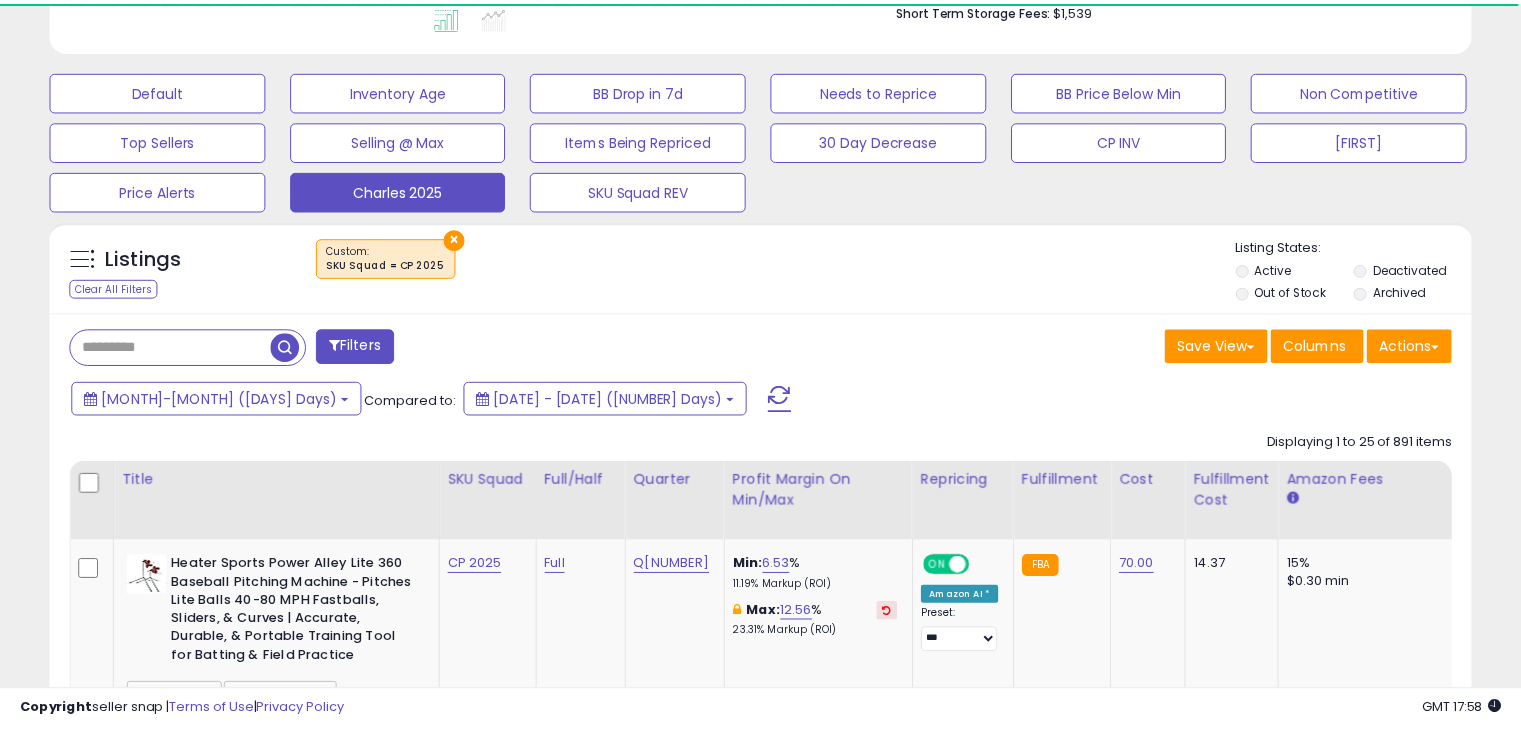 scroll, scrollTop: 624, scrollLeft: 0, axis: vertical 